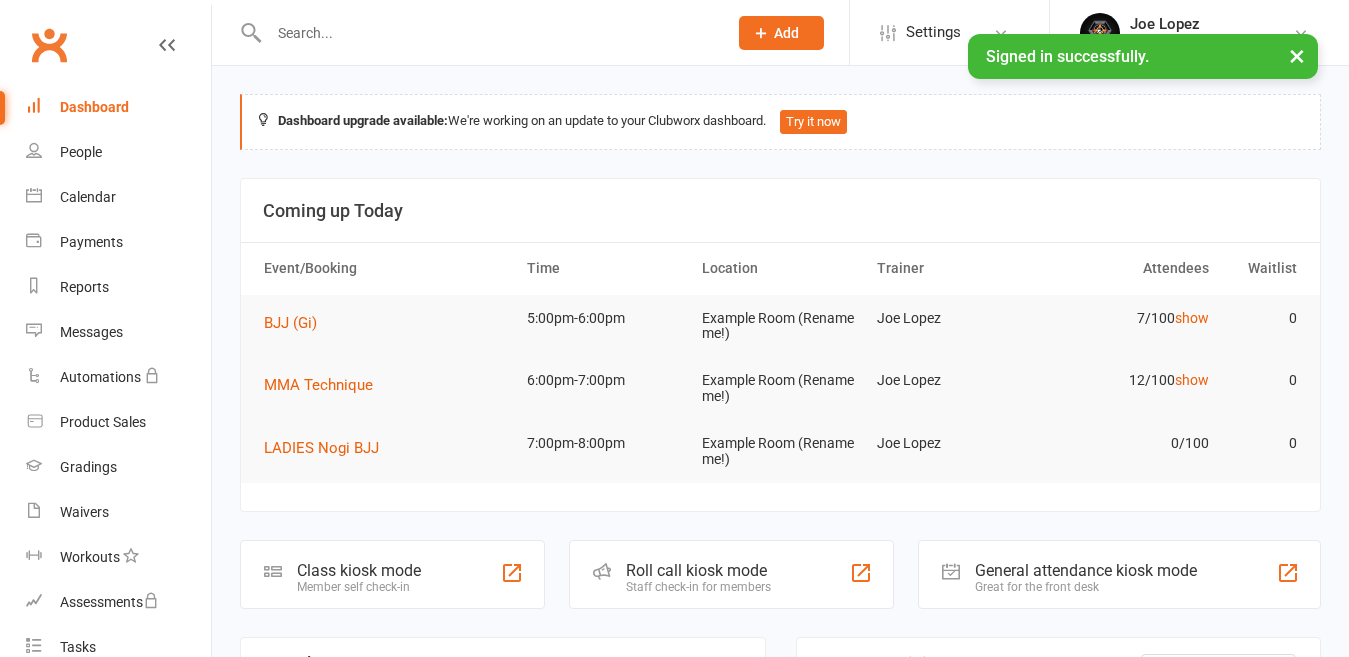 scroll, scrollTop: 0, scrollLeft: 0, axis: both 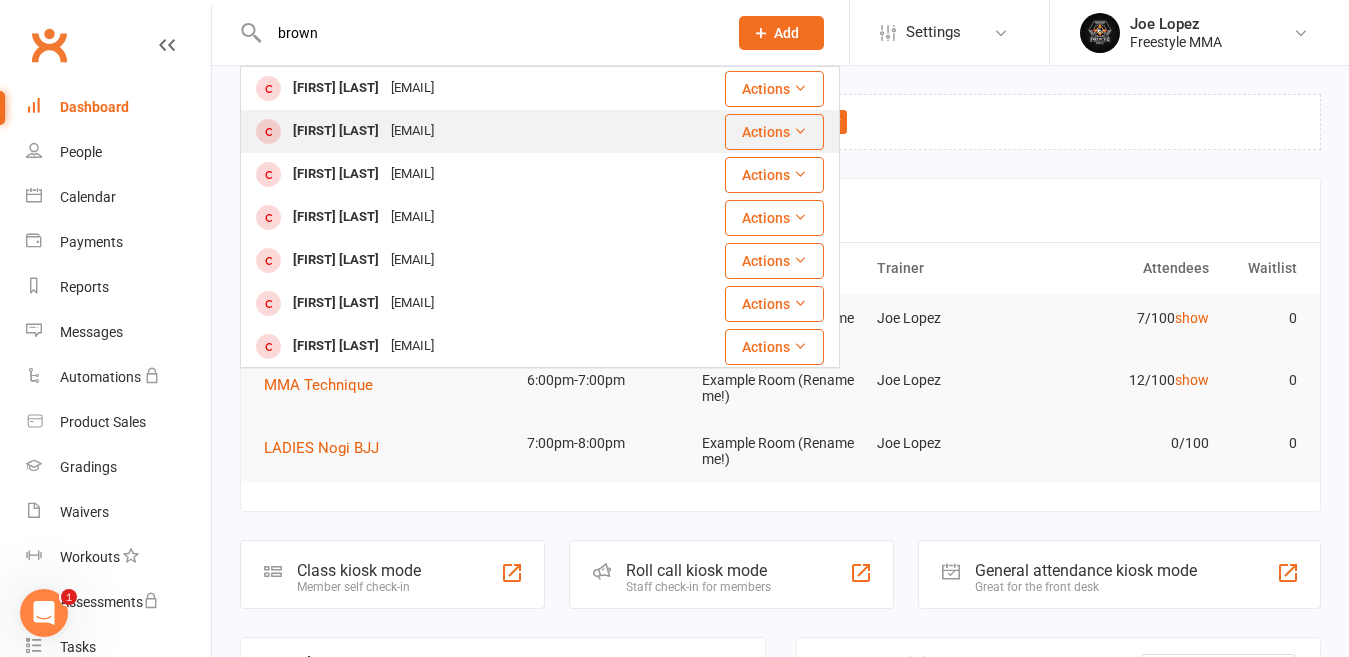 type on "brown" 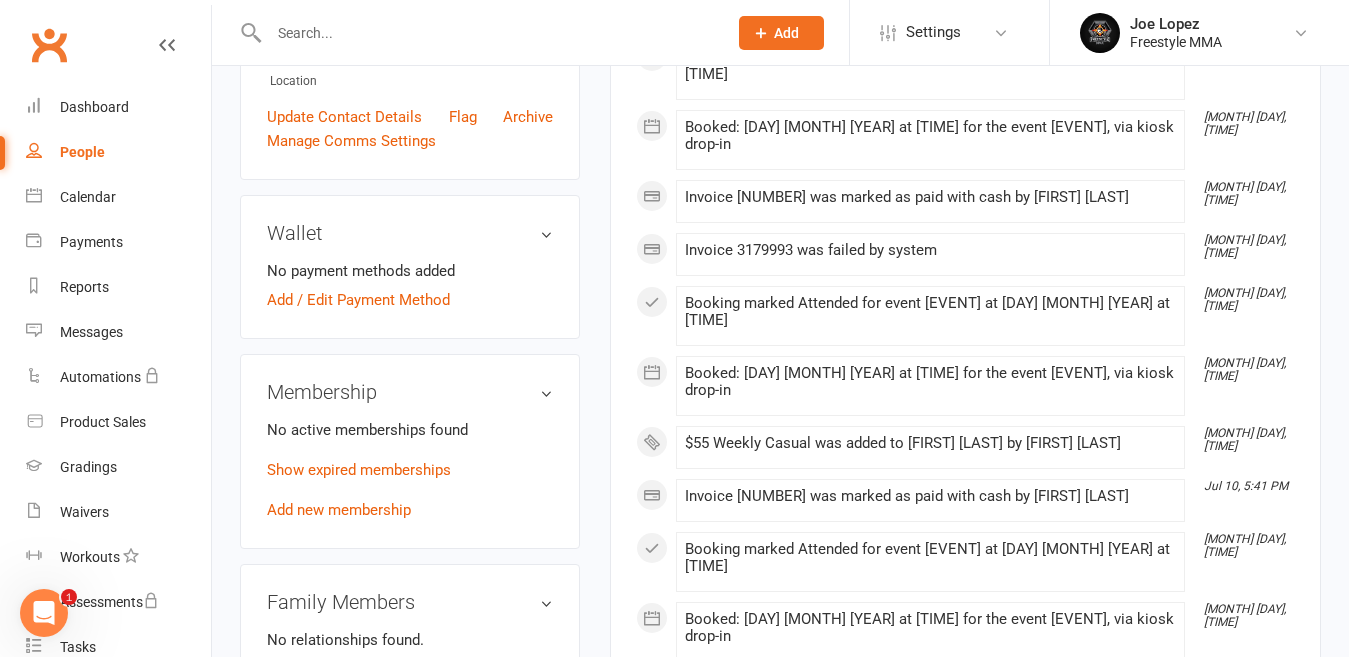 scroll, scrollTop: 700, scrollLeft: 0, axis: vertical 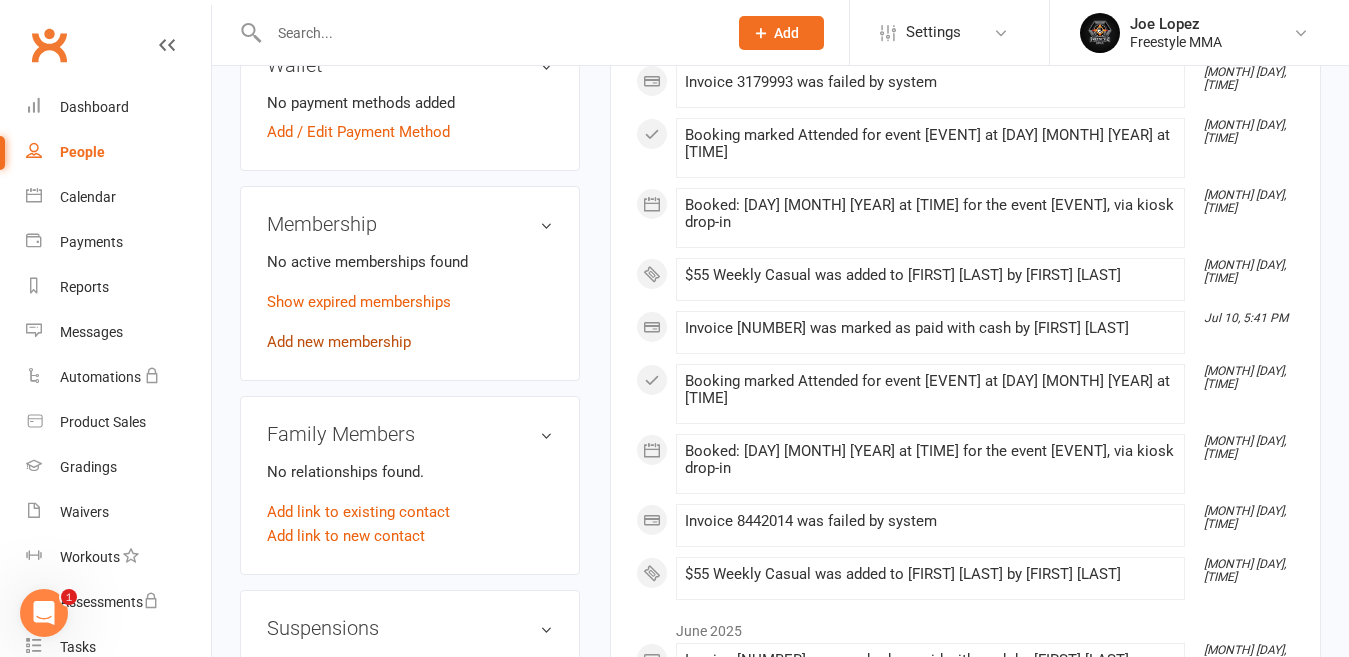 click on "Add new membership" at bounding box center [339, 342] 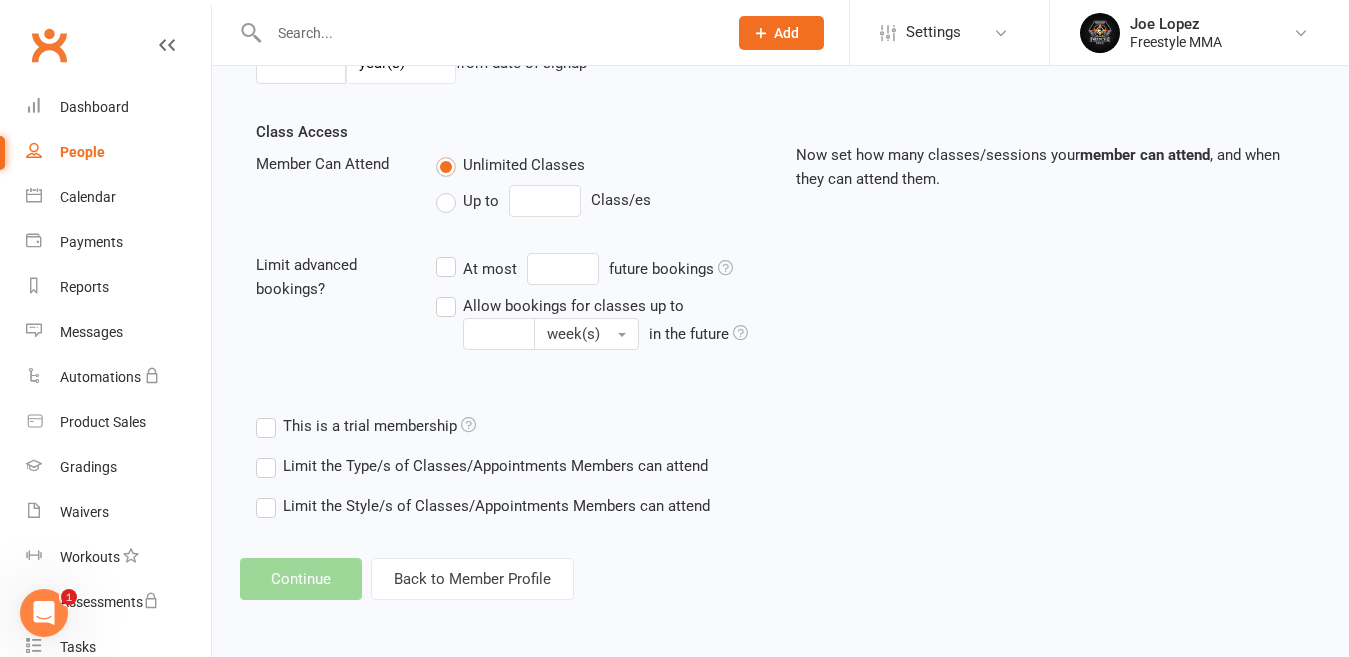 scroll, scrollTop: 0, scrollLeft: 0, axis: both 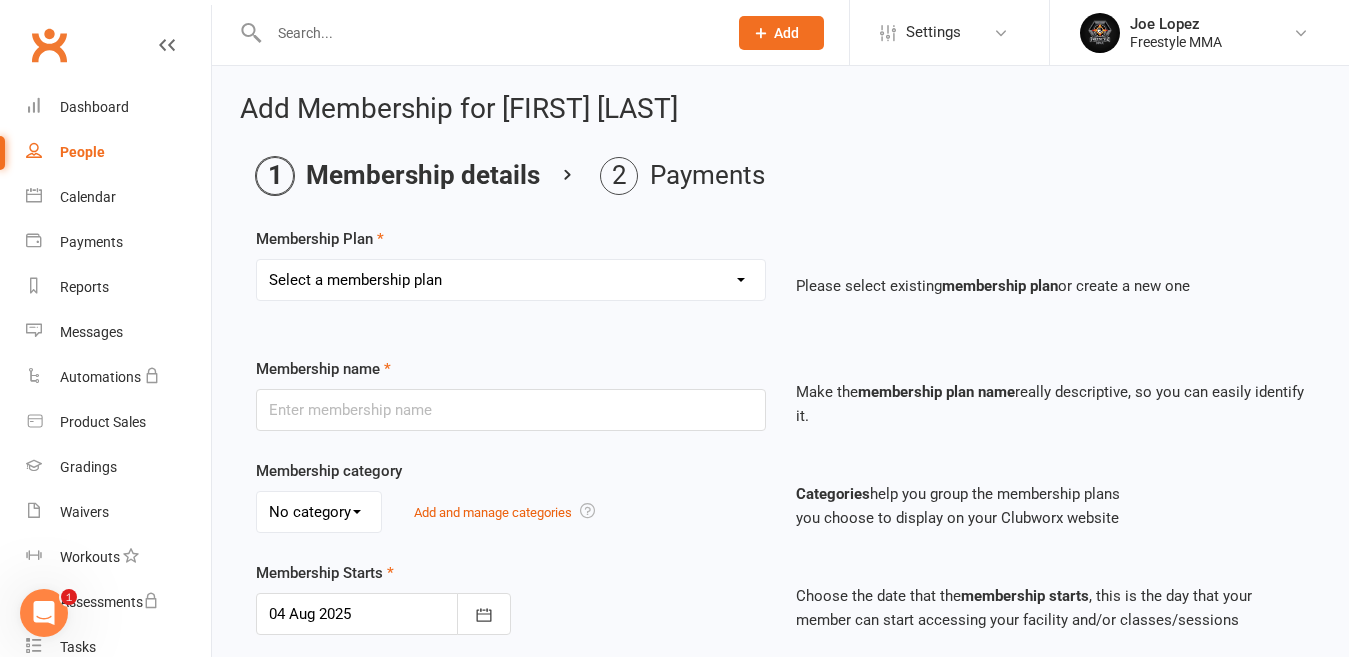 click on "Membership Plan Select a membership plan Create new Membership Plan $49 Unlimited $55 Weekly Casual $25 Adult Day Pass $20 Student Day Pass $25 Insight Plan $40 Student Membership Sponsored $20 Unlimited $25 Unlimited $15 Unlimited Annual Warrior Registration $300 Warriors Term Fee $250 Warriors Term Fee $30 Casual Membership Please select existing  membership plan  or create a new one Membership name $55 Weekly Casual Make the  membership plan name  really descriptive, so you can easily identify it. Membership category No category General Add and manage categories   Categories  help you group the membership plans you choose to display on your Clubworx website Membership Starts [DAY] [MONTH] [YEAR]
August [YEAR]
Sun Mon Tue Wed Thu Fri Sat
31
27
28
29
30
31
01
02
32
03 04" at bounding box center (511, 280) 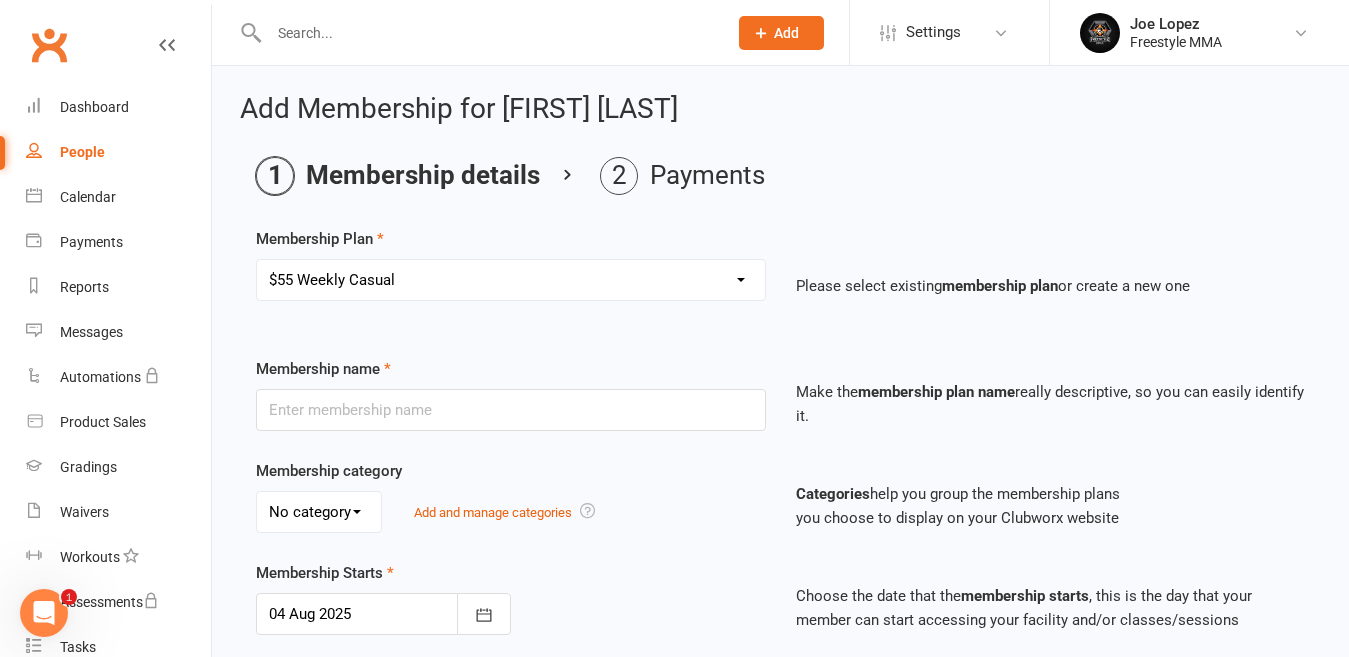 click on "Membership Plan Select a membership plan Create new Membership Plan $49 Unlimited $55 Weekly Casual $25 Adult Day Pass $20 Student Day Pass $25 Insight Plan $40 Student Membership Sponsored $20 Unlimited $25 Unlimited $15 Unlimited Annual Warrior Registration $300 Warriors Term Fee $250 Warriors Term Fee $30 Casual Membership Please select existing  membership plan  or create a new one Membership name $55 Weekly Casual Make the  membership plan name  really descriptive, so you can easily identify it. Membership category No category General Add and manage categories   Categories  help you group the membership plans you choose to display on your Clubworx website Membership Starts [DAY] [MONTH] [YEAR]
August [YEAR]
Sun Mon Tue Wed Thu Fri Sat
31
27
28
29
30
31
01
02
32
03 04" at bounding box center (511, 280) 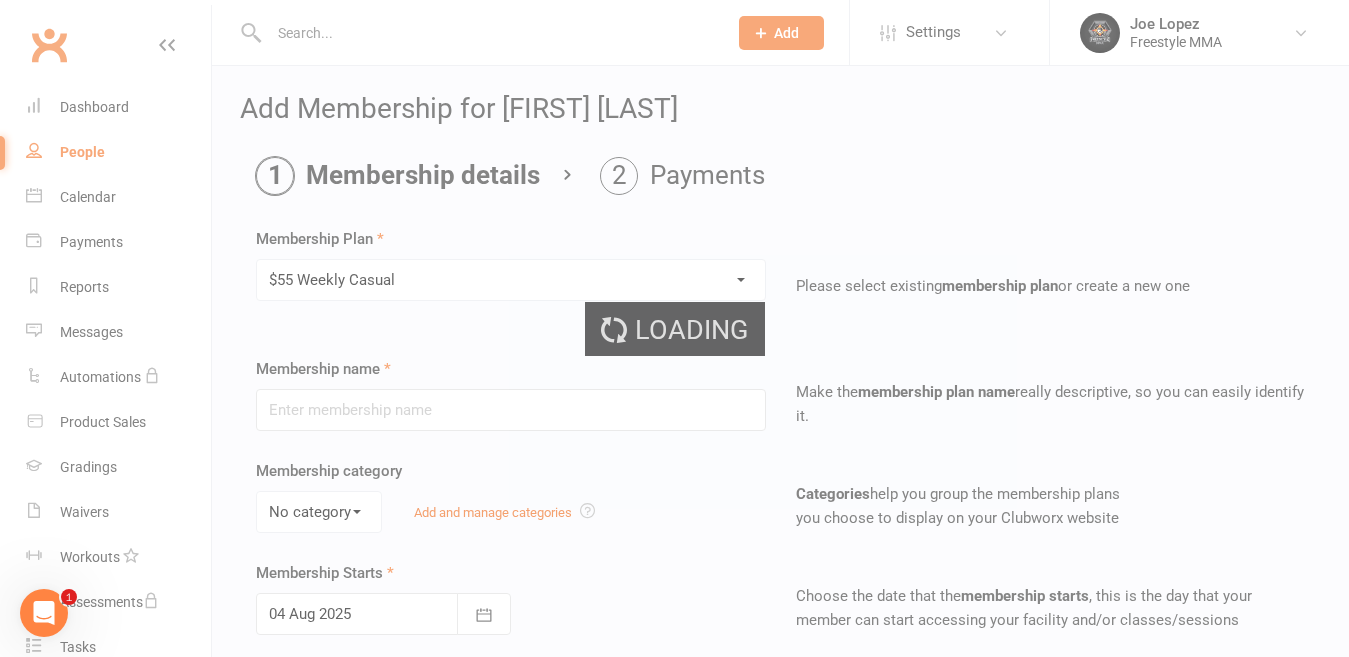 type on "$55 Weekly Casual" 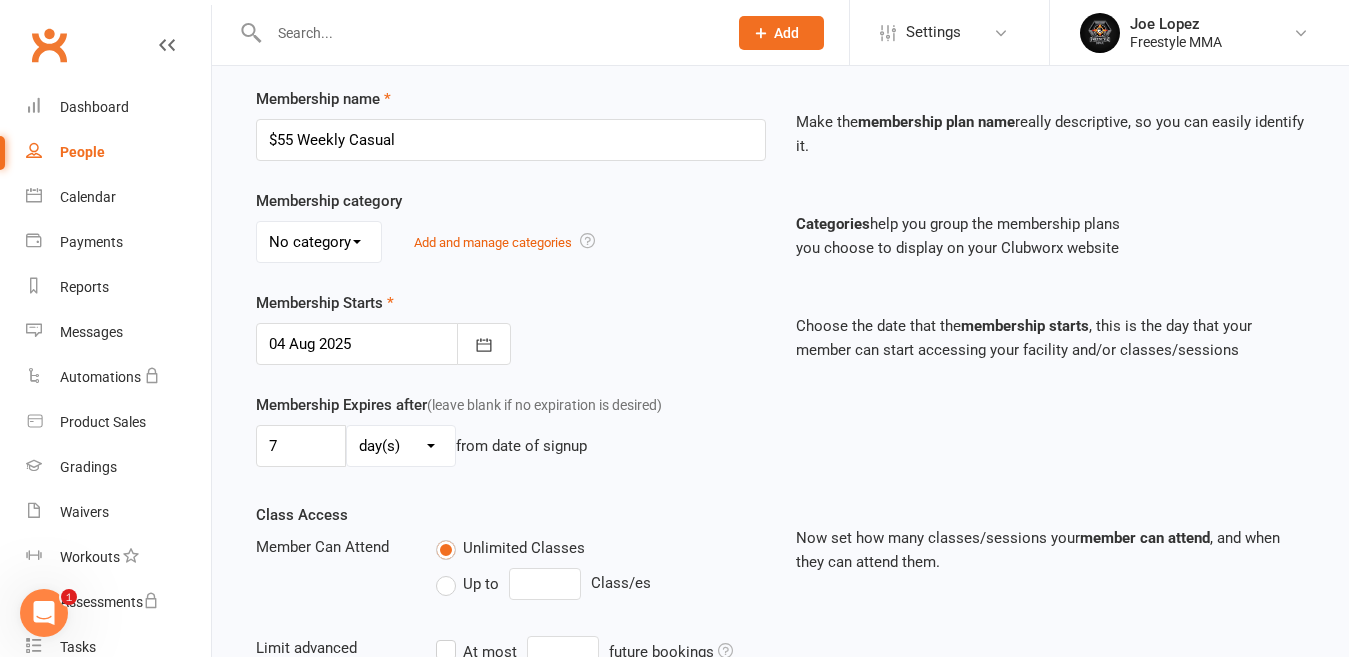 scroll, scrollTop: 653, scrollLeft: 0, axis: vertical 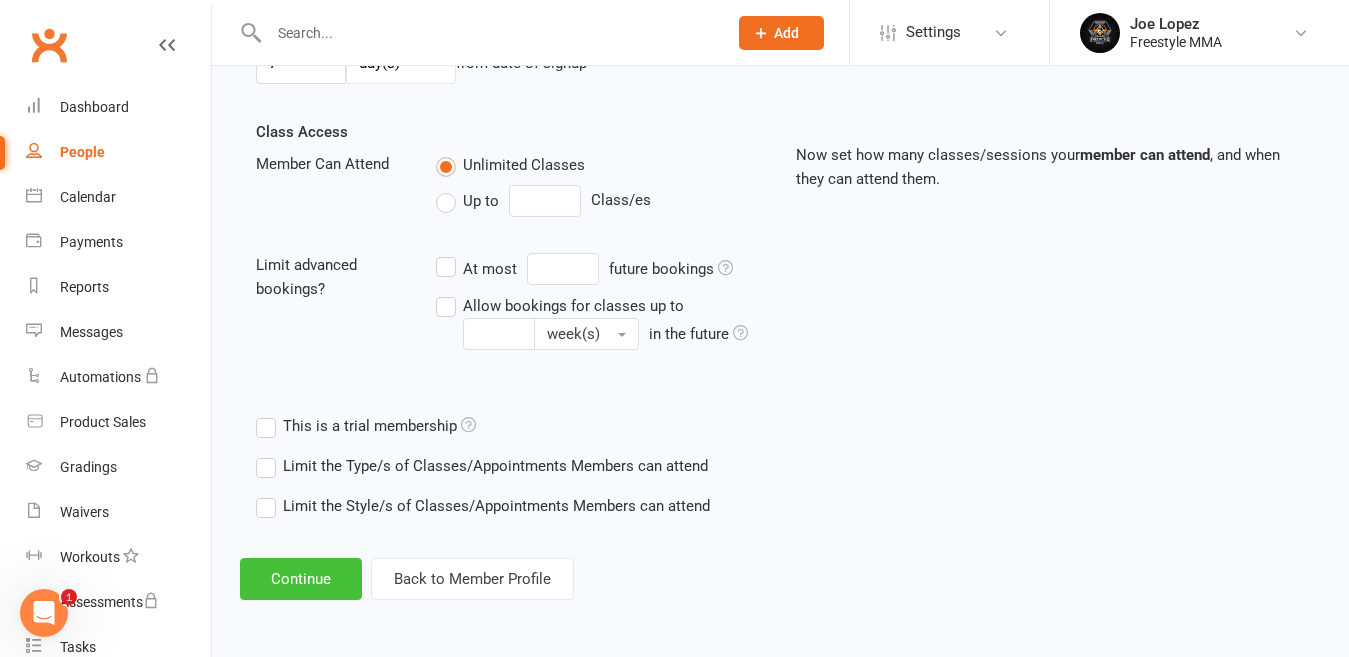 click on "Continue" at bounding box center (301, 579) 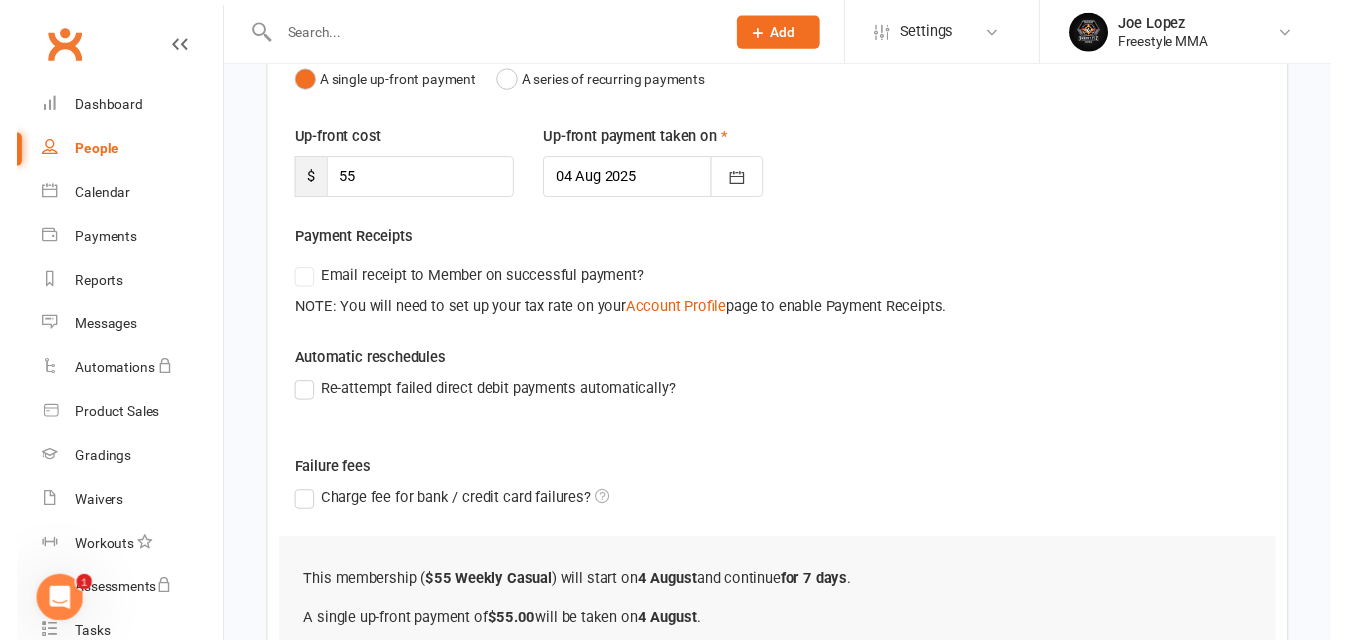 scroll, scrollTop: 432, scrollLeft: 0, axis: vertical 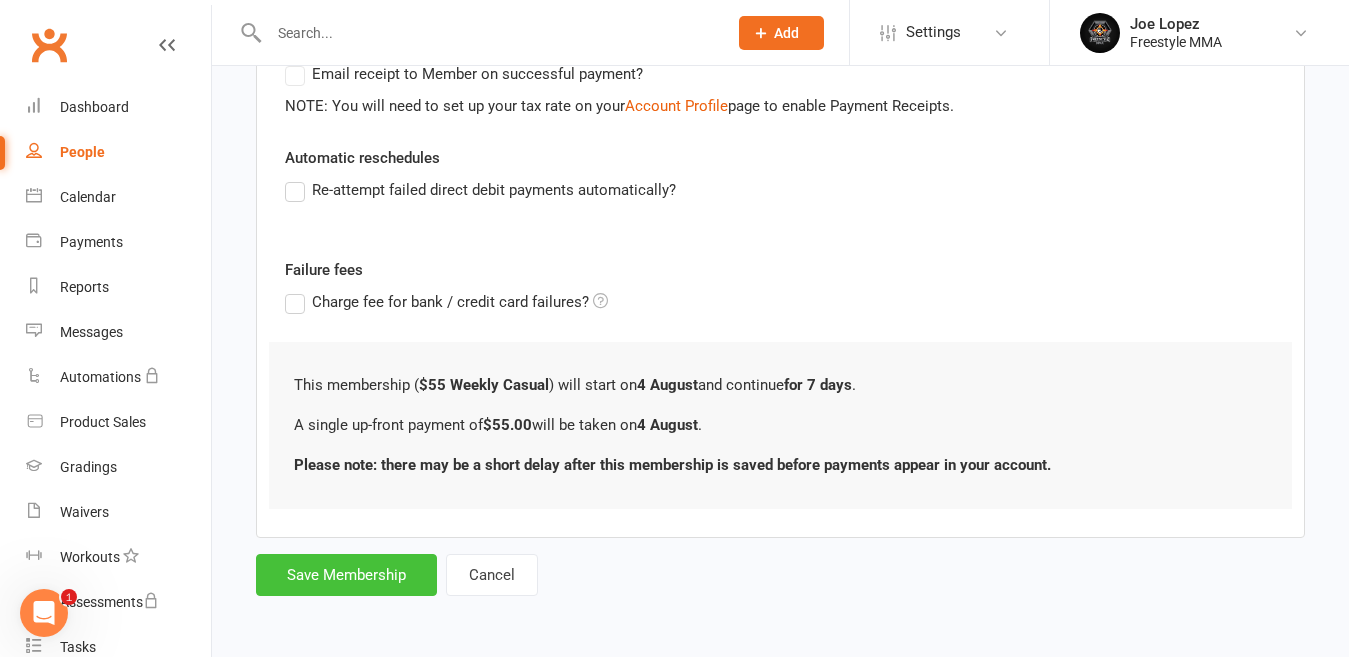 click on "Save Membership" at bounding box center [346, 575] 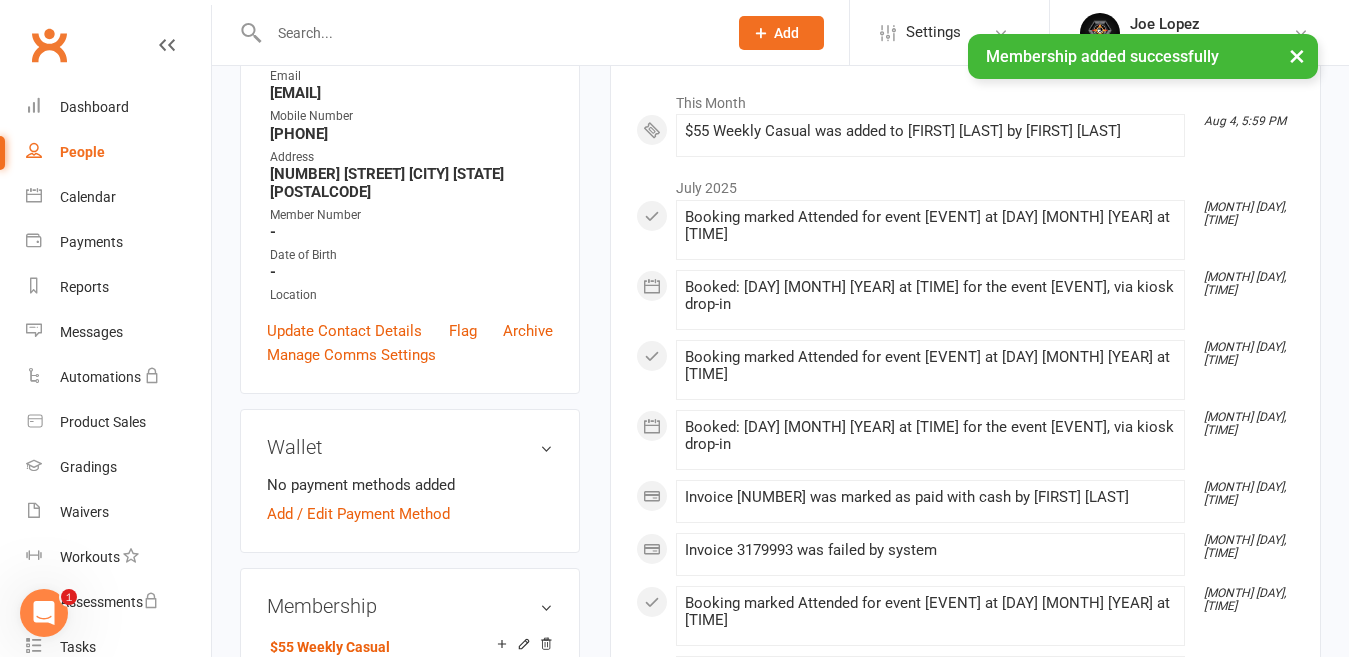 scroll, scrollTop: 100, scrollLeft: 0, axis: vertical 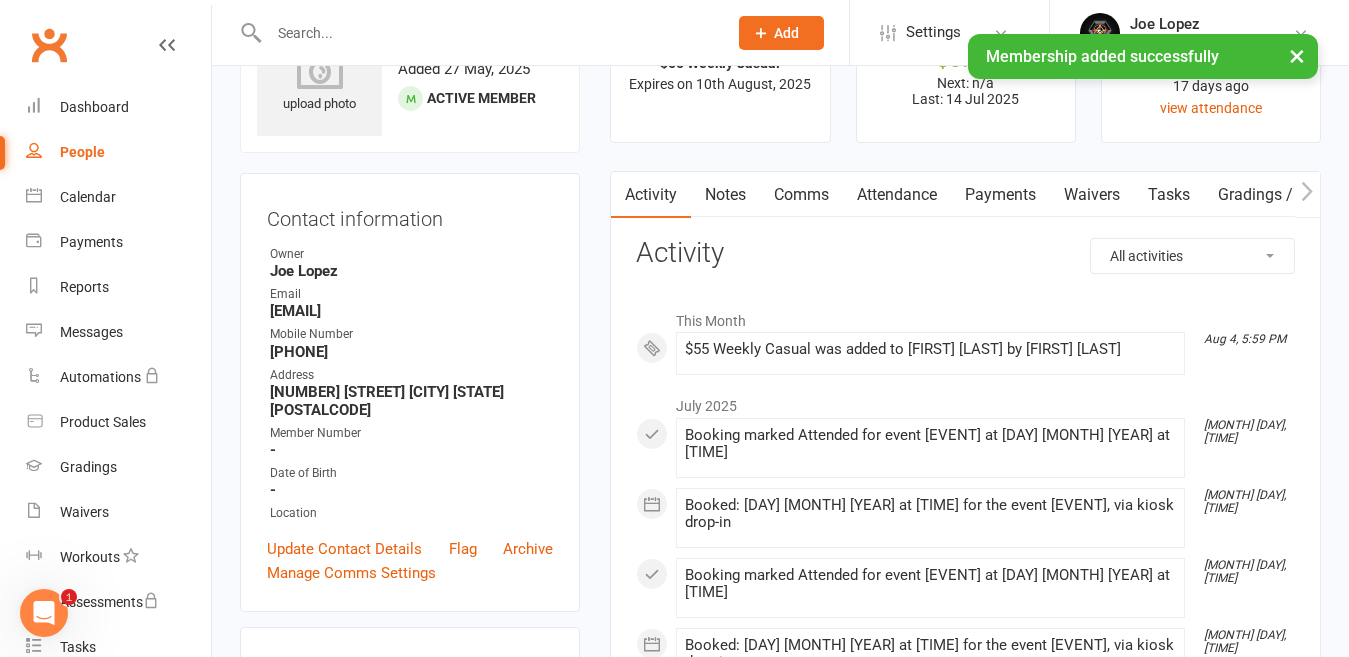 click at bounding box center (488, 33) 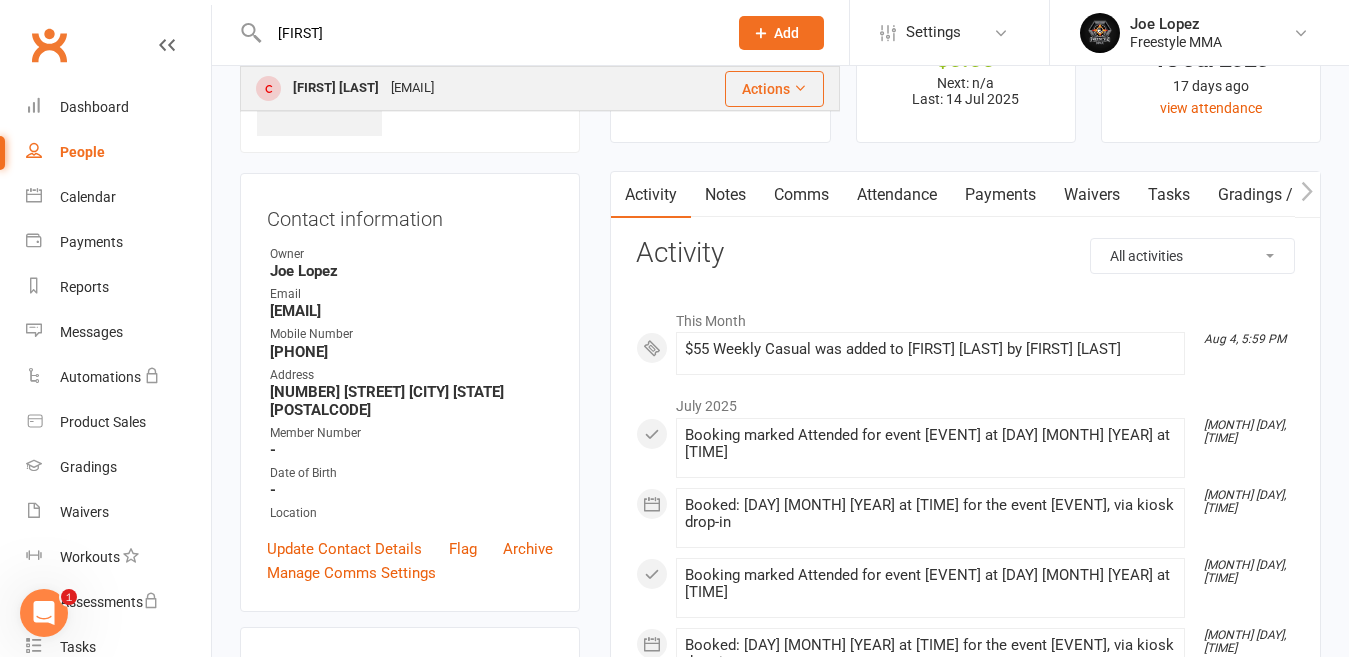 type on "[FIRST]" 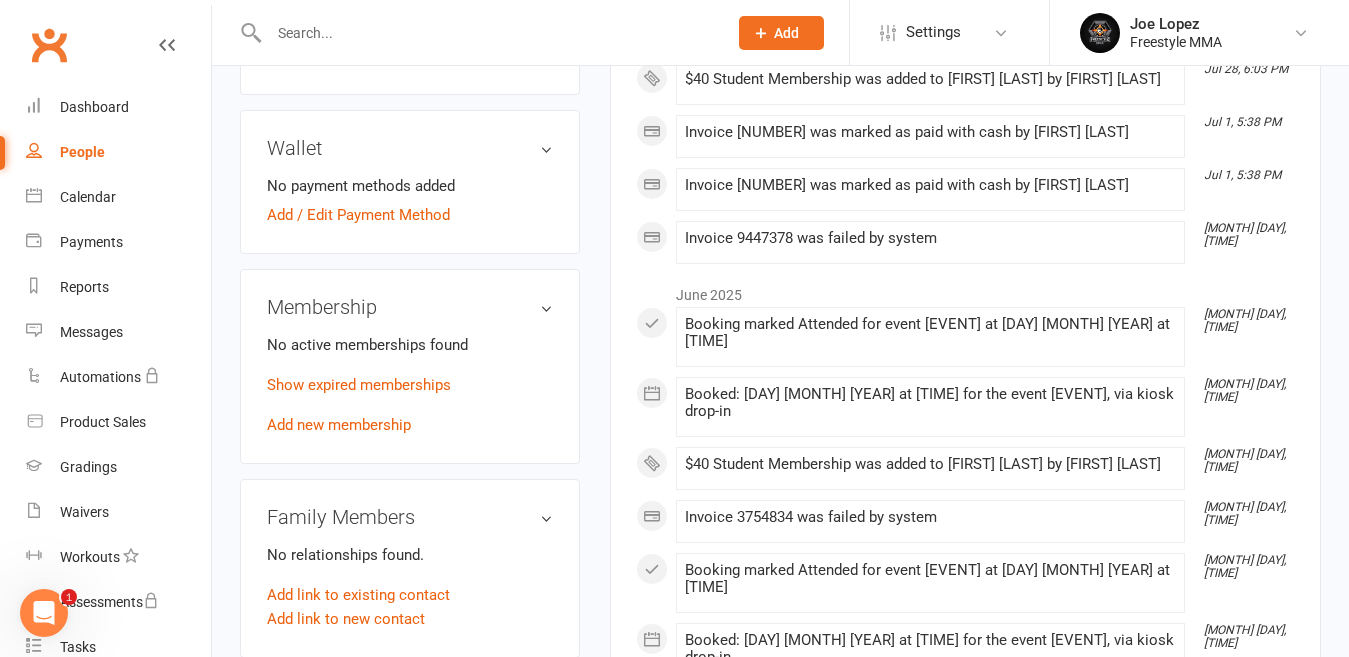 scroll, scrollTop: 600, scrollLeft: 0, axis: vertical 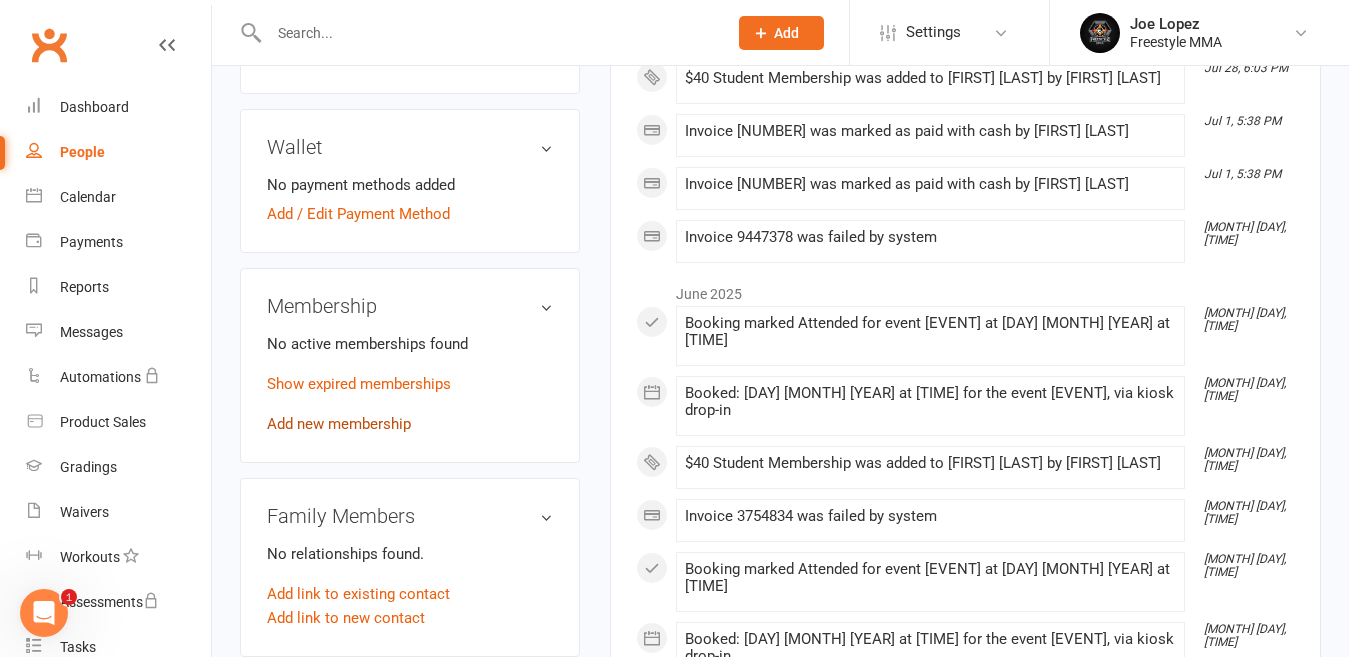 click on "Add new membership" at bounding box center [339, 424] 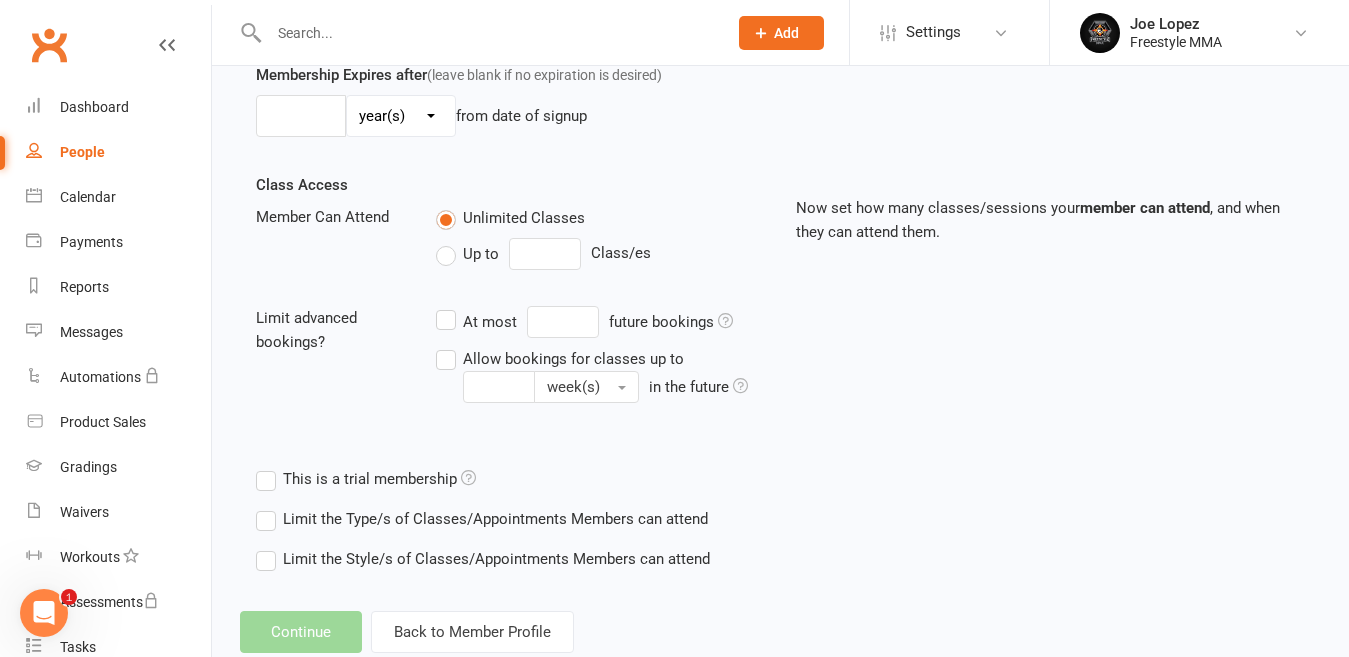 scroll, scrollTop: 0, scrollLeft: 0, axis: both 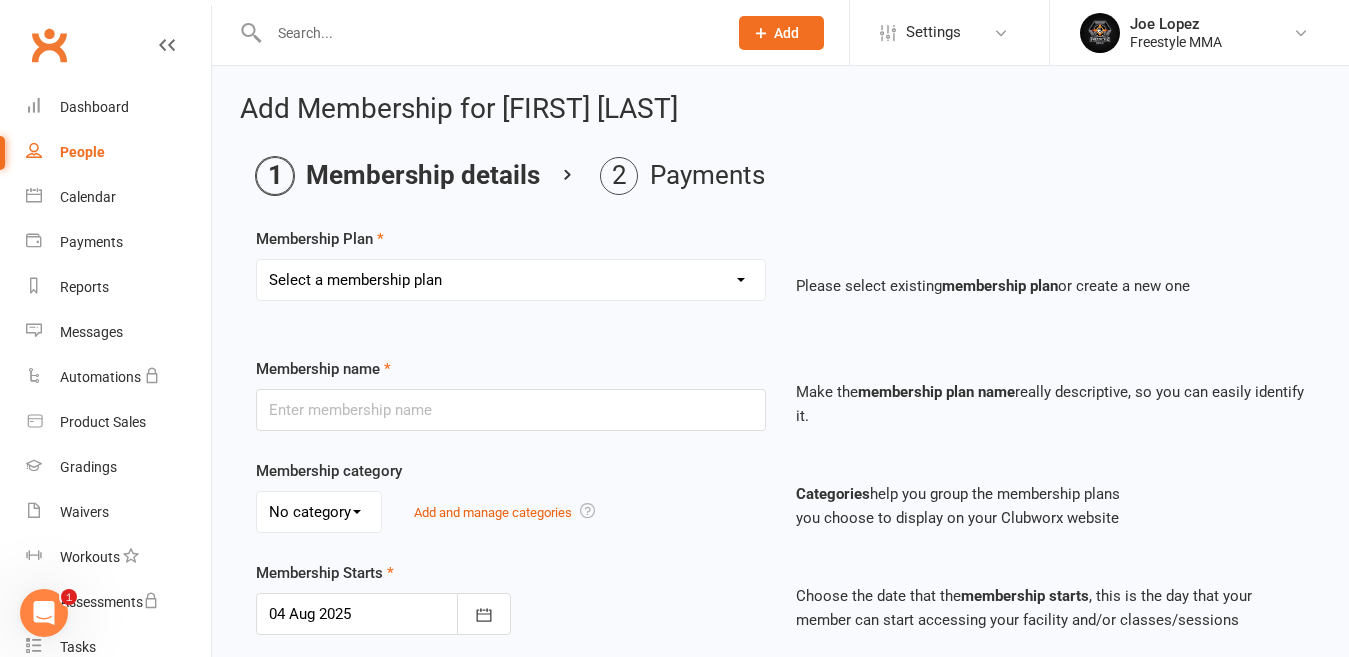 click on "Membership Plan Select a membership plan Create new Membership Plan $49 Unlimited $55 Weekly Casual $25 Adult Day Pass $20 Student Day Pass $25 Insight Plan $40 Student Membership Sponsored $20 Unlimited $25 Unlimited $15 Unlimited Annual Warrior Registration $300 Warriors Term Fee $250 Warriors Term Fee $30 Casual Membership Please select existing  membership plan  or create a new one Membership name $55 Weekly Casual Make the  membership plan name  really descriptive, so you can easily identify it. Membership category No category General Add and manage categories   Categories  help you group the membership plans you choose to display on your Clubworx website Membership Starts [DAY] [MONTH] [YEAR]
August [YEAR]
Sun Mon Tue Wed Thu Fri Sat
31
27
28
29
30
31
01
02
32
03 04" at bounding box center [511, 280] 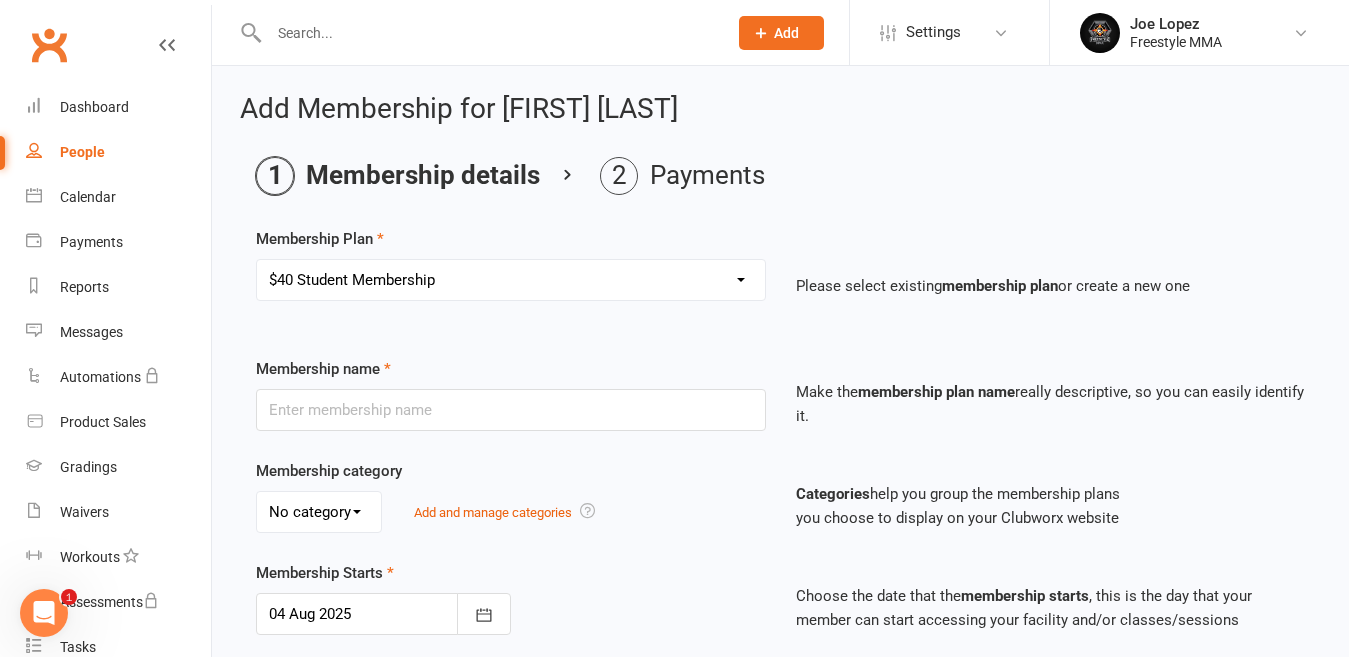 click on "Membership Plan Select a membership plan Create new Membership Plan $49 Unlimited $55 Weekly Casual $25 Adult Day Pass $20 Student Day Pass $25 Insight Plan $40 Student Membership Sponsored $20 Unlimited $25 Unlimited $15 Unlimited Annual Warrior Registration $300 Warriors Term Fee $250 Warriors Term Fee $30 Casual Membership Please select existing  membership plan  or create a new one Membership name $55 Weekly Casual Make the  membership plan name  really descriptive, so you can easily identify it. Membership category No category General Add and manage categories   Categories  help you group the membership plans you choose to display on your Clubworx website Membership Starts [DAY] [MONTH] [YEAR]
August [YEAR]
Sun Mon Tue Wed Thu Fri Sat
31
27
28
29
30
31
01
02
32
03 04" at bounding box center (511, 280) 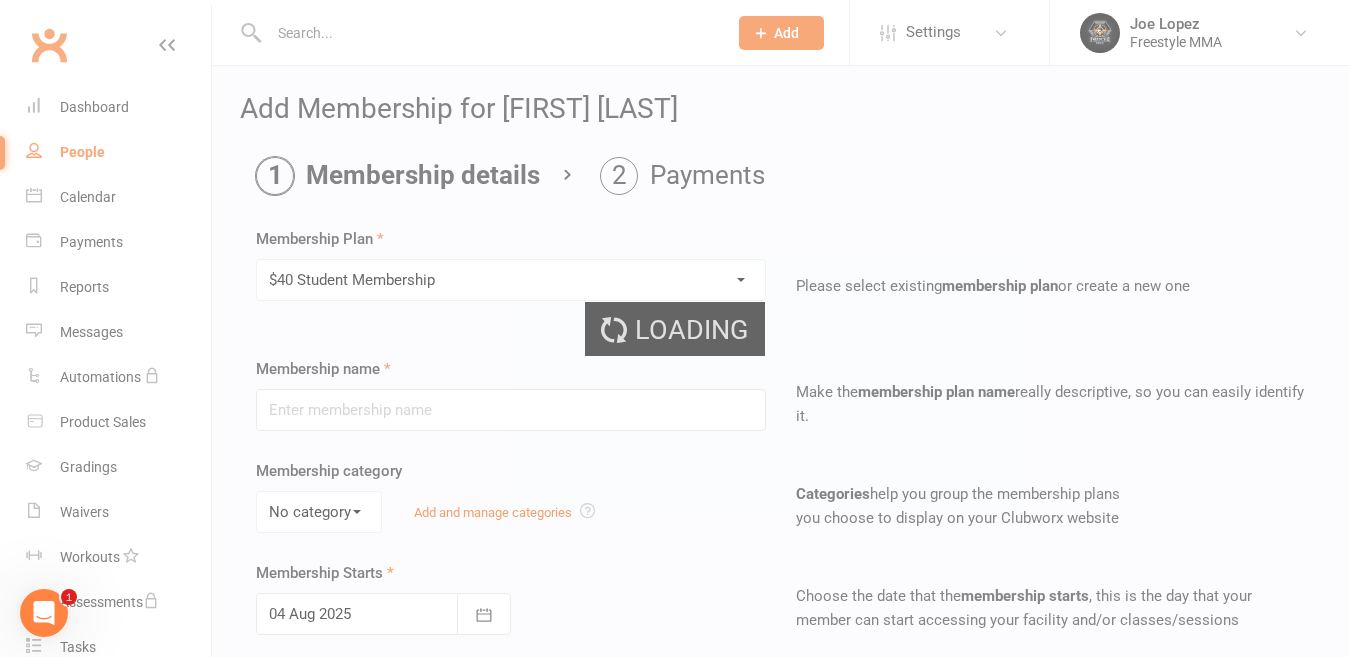 type on "$40 Student Membership" 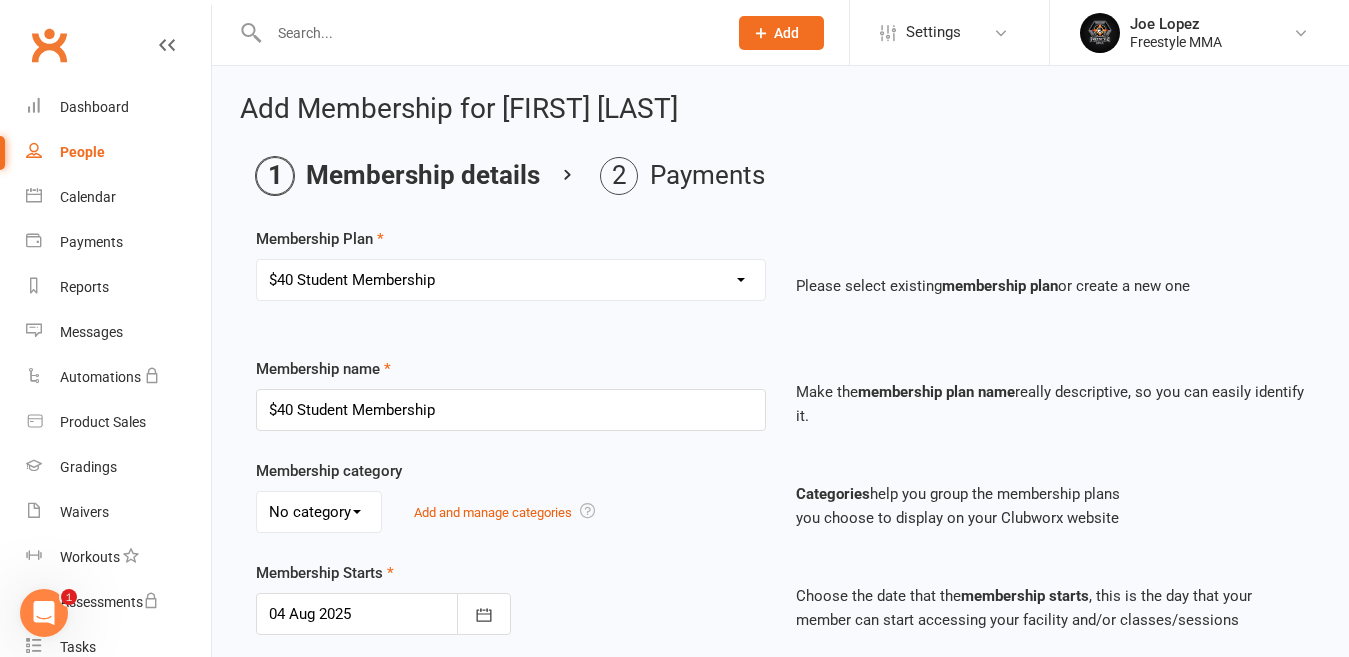 scroll, scrollTop: 653, scrollLeft: 0, axis: vertical 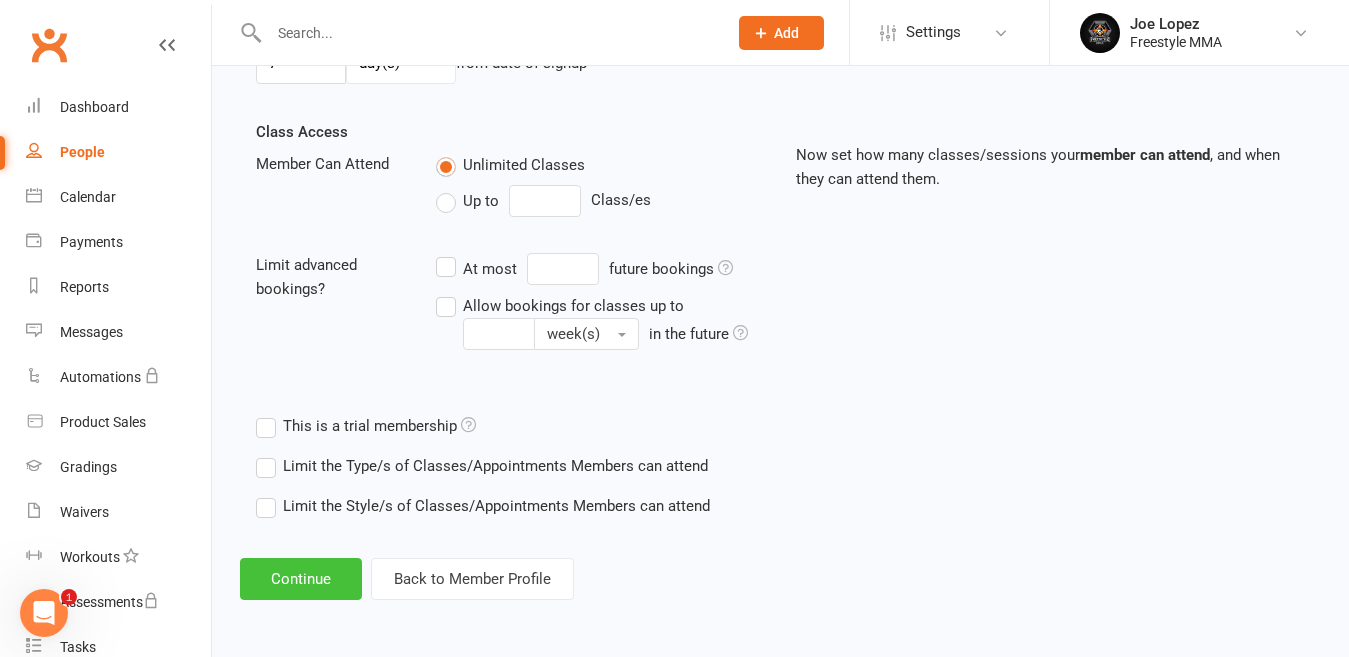 click on "Continue" at bounding box center (301, 579) 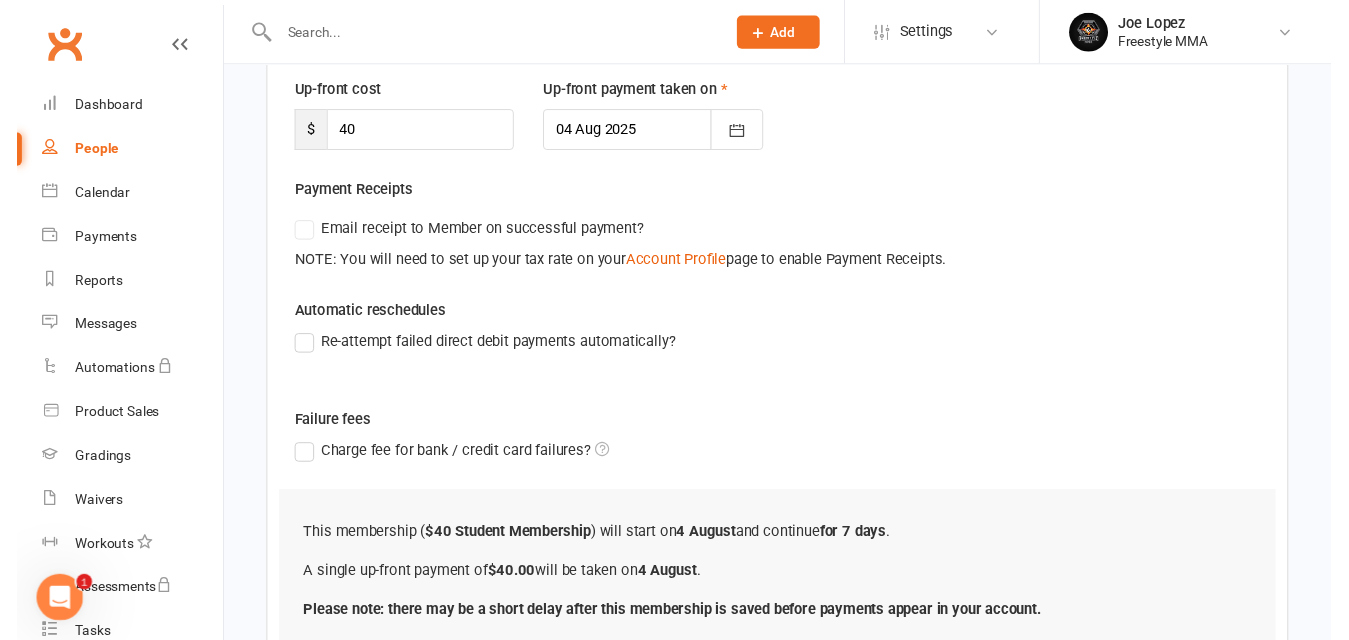 scroll, scrollTop: 432, scrollLeft: 0, axis: vertical 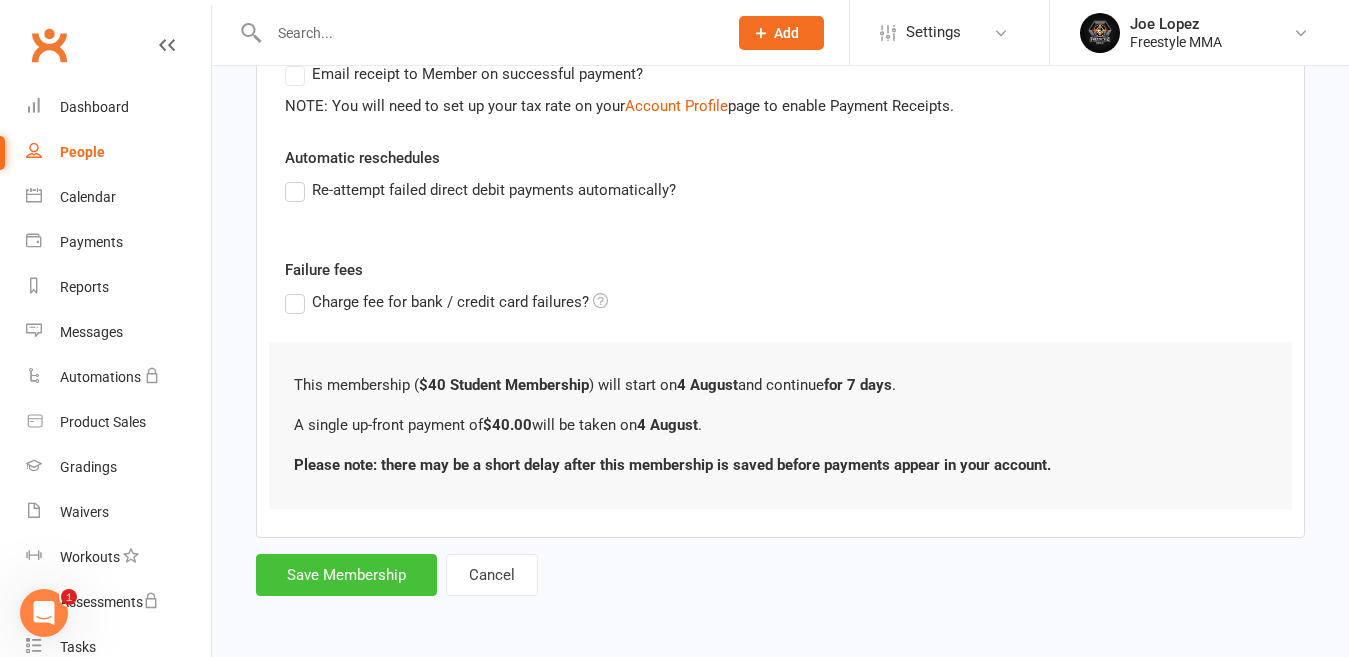 click on "Save Membership" at bounding box center [346, 575] 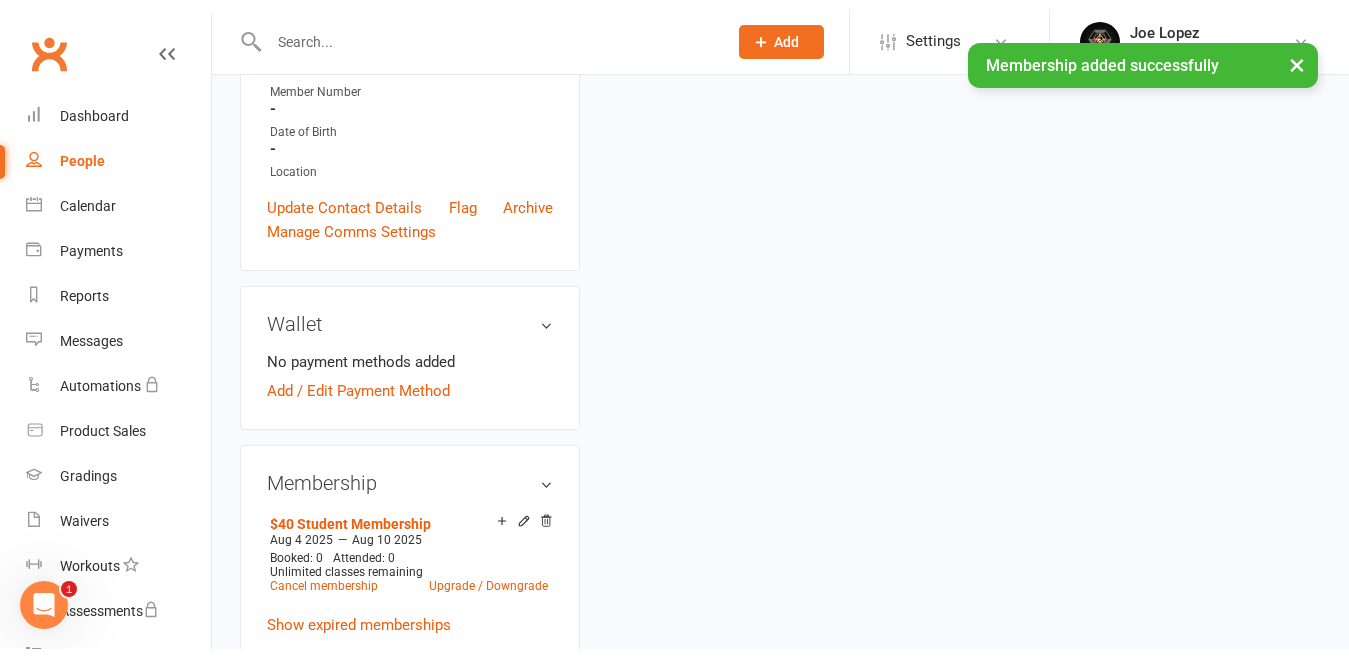scroll, scrollTop: 0, scrollLeft: 0, axis: both 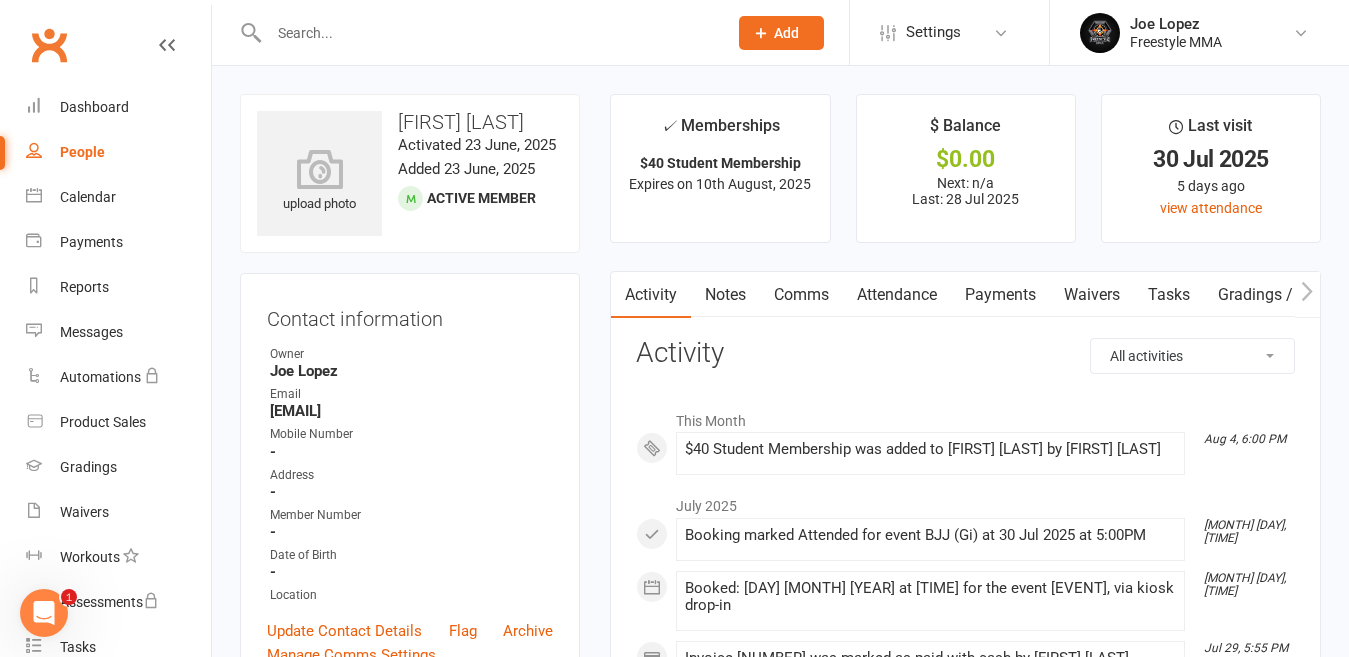 click at bounding box center (488, 33) 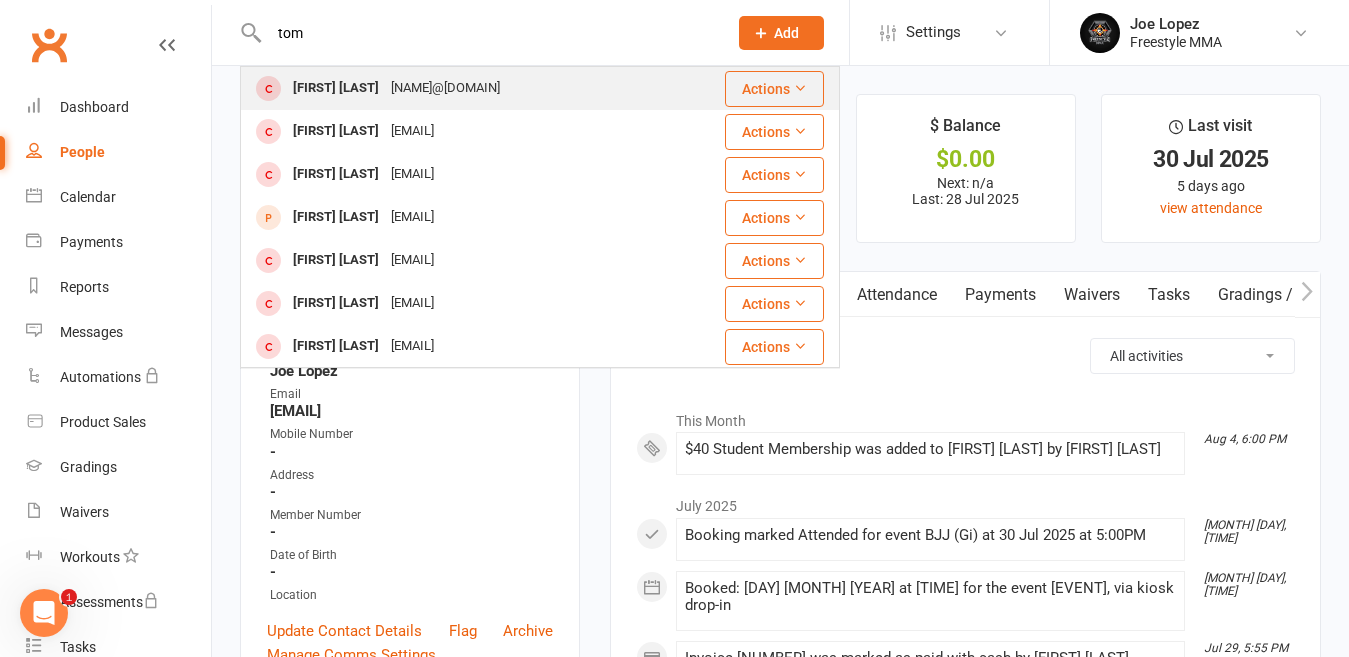type on "tom" 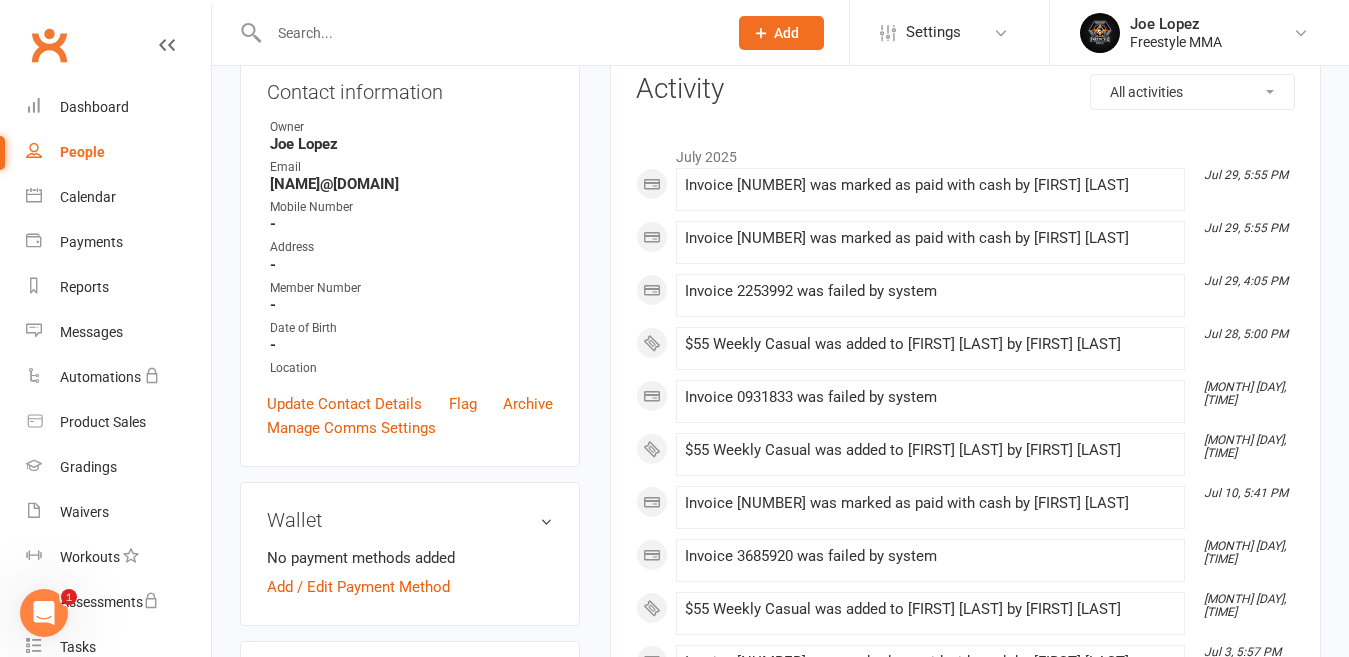 scroll, scrollTop: 500, scrollLeft: 0, axis: vertical 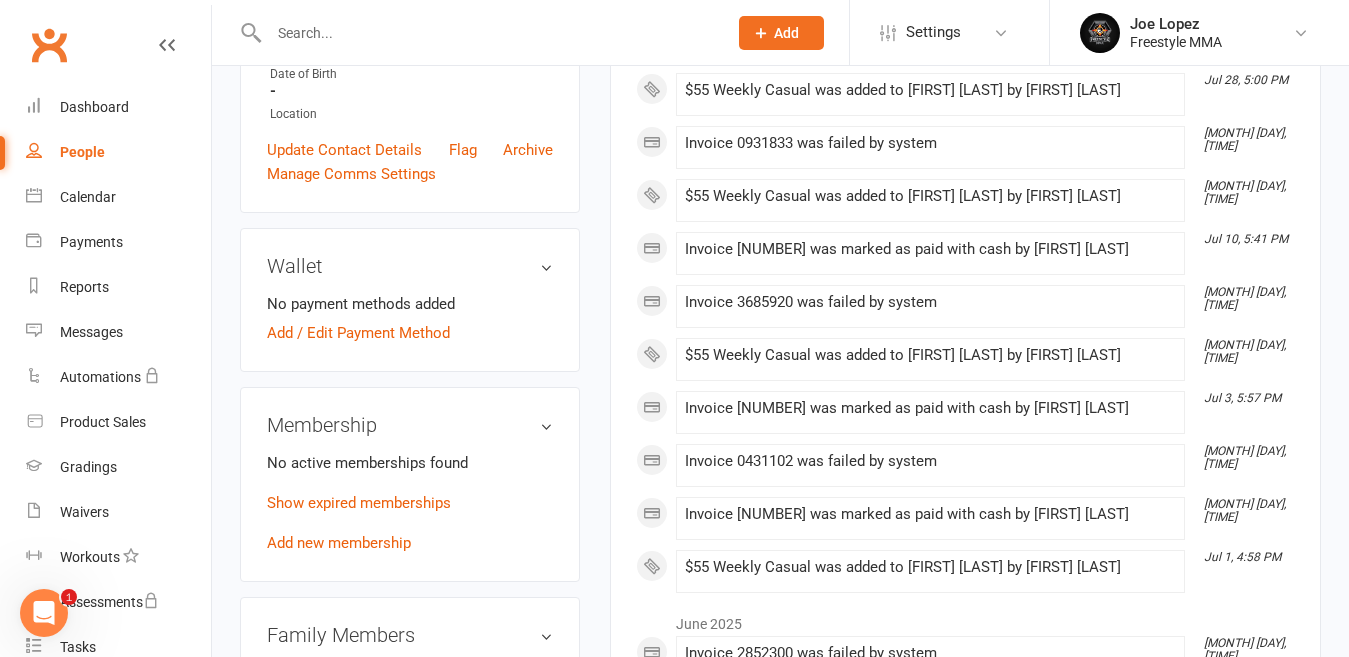 click on "No active memberships found Show expired memberships Add new membership" at bounding box center [410, 503] 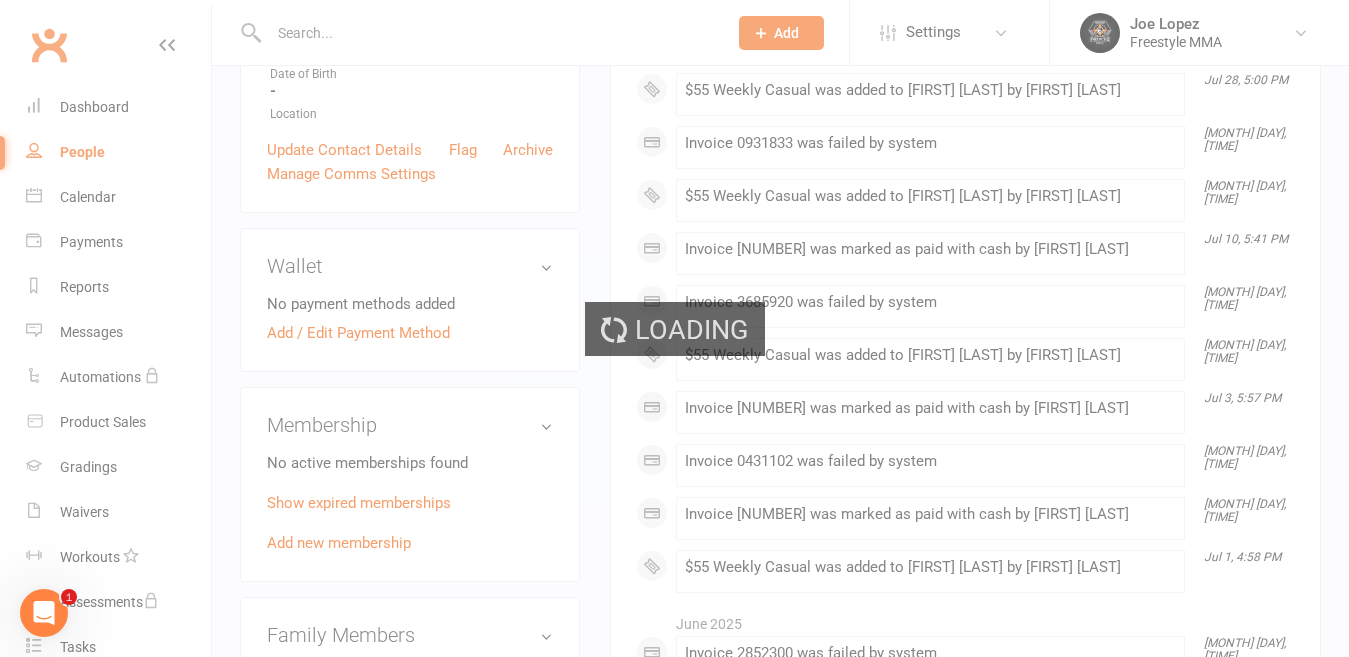 scroll, scrollTop: 0, scrollLeft: 0, axis: both 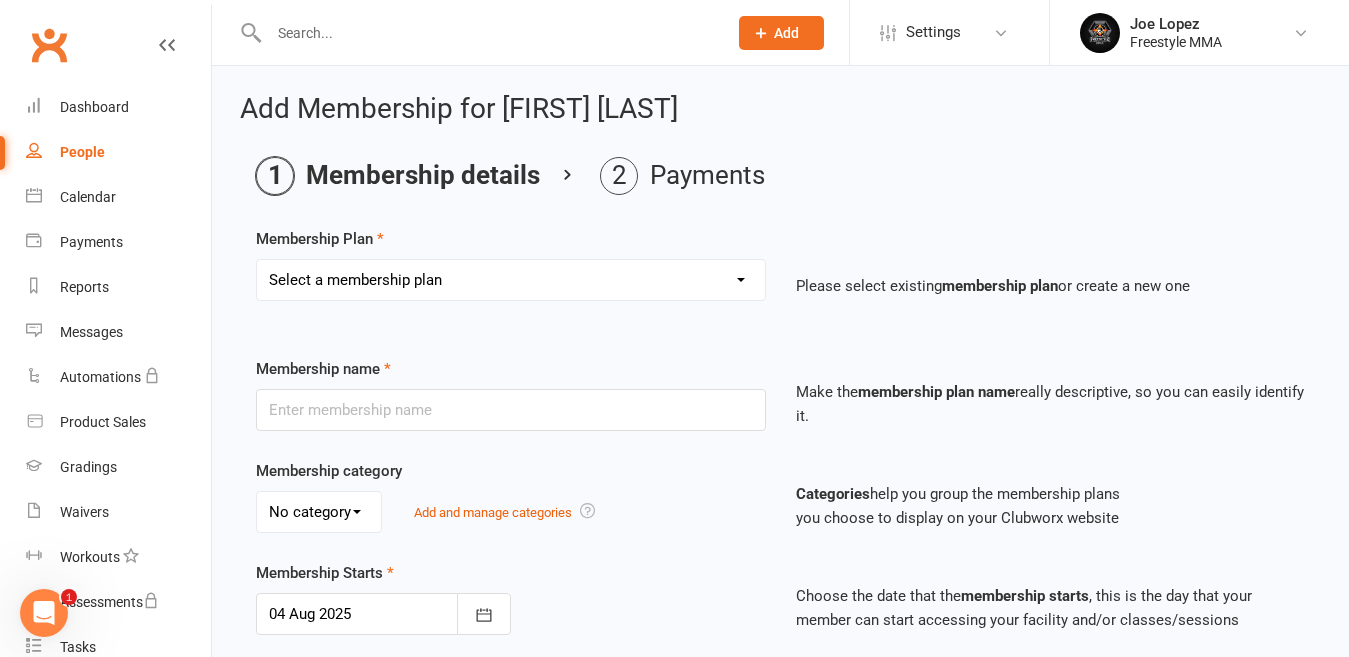 click on "Membership Plan Select a membership plan Create new Membership Plan $49 Unlimited $55 Weekly Casual $25 Adult Day Pass $20 Student Day Pass $25 Insight Plan $40 Student Membership Sponsored $20 Unlimited $25 Unlimited $15 Unlimited Annual Warrior Registration $300 Warriors Term Fee $250 Warriors Term Fee $30 Casual Membership Please select existing  membership plan  or create a new one Membership name $55 Weekly Casual Make the  membership plan name  really descriptive, so you can easily identify it. Membership category No category General Add and manage categories   Categories  help you group the membership plans you choose to display on your Clubworx website Membership Starts [DAY] [MONTH] [YEAR]
August [YEAR]
Sun Mon Tue Wed Thu Fri Sat
31
27
28
29
30
31
01
02
32
03 04" at bounding box center [511, 280] 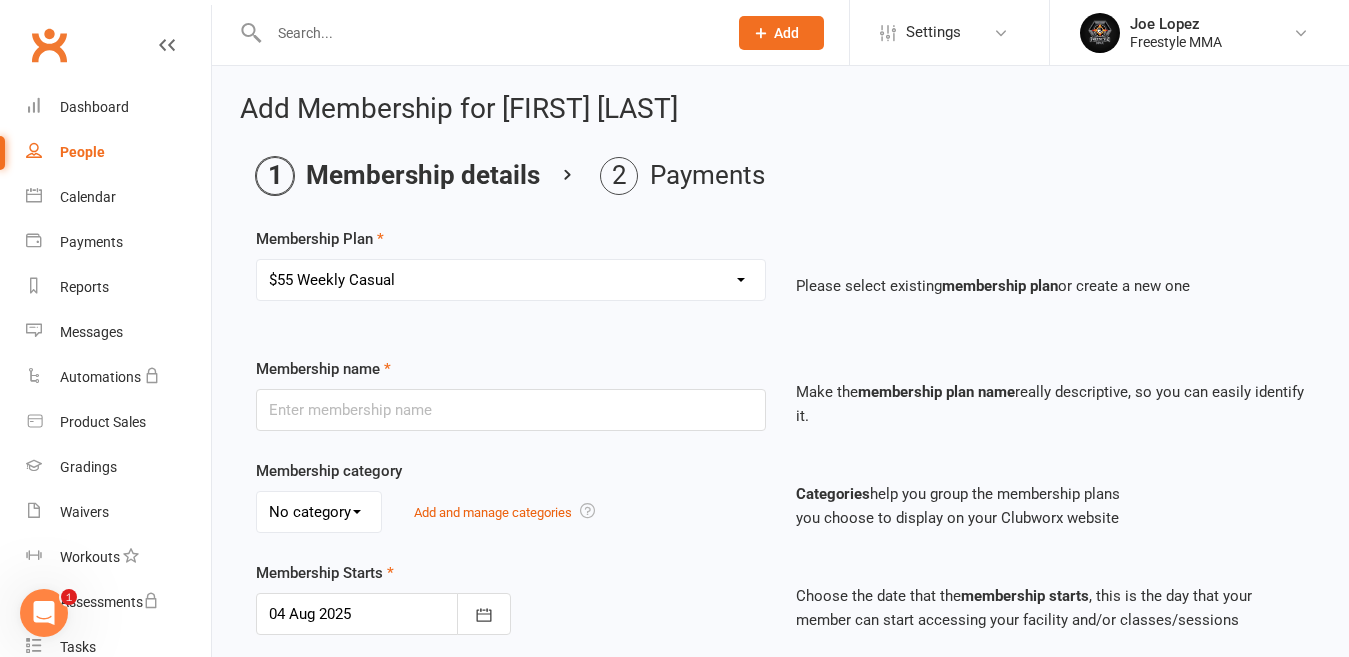 click on "Membership Plan Select a membership plan Create new Membership Plan $49 Unlimited $55 Weekly Casual $25 Adult Day Pass $20 Student Day Pass $25 Insight Plan $40 Student Membership Sponsored $20 Unlimited $25 Unlimited $15 Unlimited Annual Warrior Registration $300 Warriors Term Fee $250 Warriors Term Fee $30 Casual Membership Please select existing  membership plan  or create a new one Membership name $55 Weekly Casual Make the  membership plan name  really descriptive, so you can easily identify it. Membership category No category General Add and manage categories   Categories  help you group the membership plans you choose to display on your Clubworx website Membership Starts [DAY] [MONTH] [YEAR]
August [YEAR]
Sun Mon Tue Wed Thu Fri Sat
31
27
28
29
30
31
01
02
32
03 04" at bounding box center [511, 280] 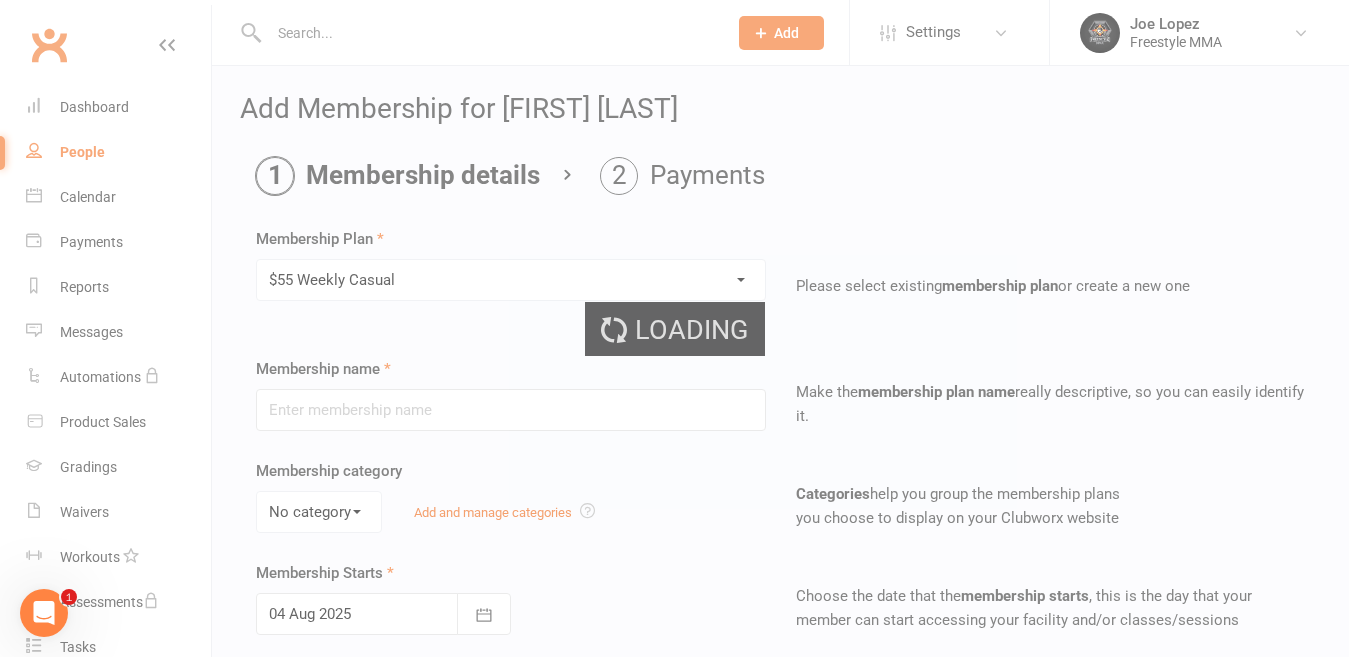 type on "$55 Weekly Casual" 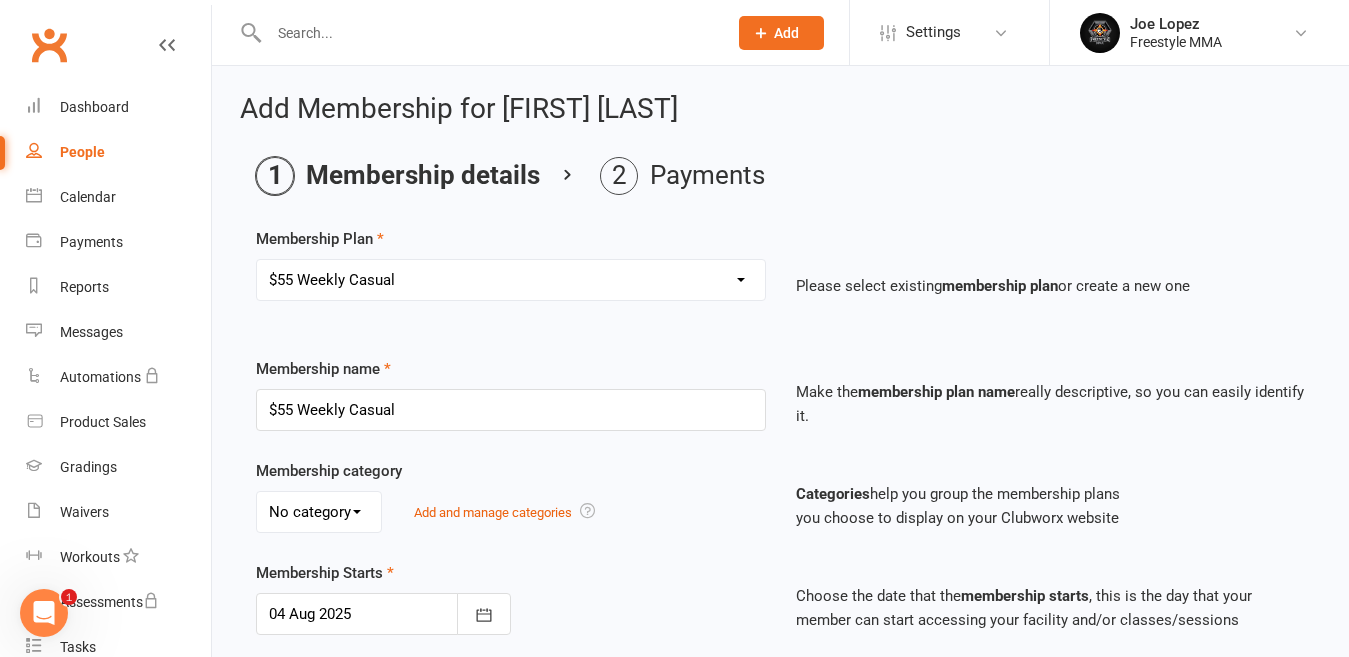 click on "Membership Plan Select a membership plan Create new Membership Plan $49 Unlimited $55 Weekly Casual $25 Adult Day Pass $20 Student Day Pass $25 Insight Plan $40 Student Membership Sponsored $20 Unlimited $25 Unlimited $15 Unlimited Annual Warrior Registration $300 Warriors Term Fee $250 Warriors Term Fee $30 Casual Membership Please select existing  membership plan  or create a new one Membership name $55 Weekly Casual Make the  membership plan name  really descriptive, so you can easily identify it. Membership category No category General Add and manage categories   Categories  help you group the membership plans you choose to display on your Clubworx website Membership Starts [DAY] [MONTH] [YEAR]
August [YEAR]
Sun Mon Tue Wed Thu Fri Sat
31
27
28
29
30
31
01
02
32
03 04" at bounding box center (780, 703) 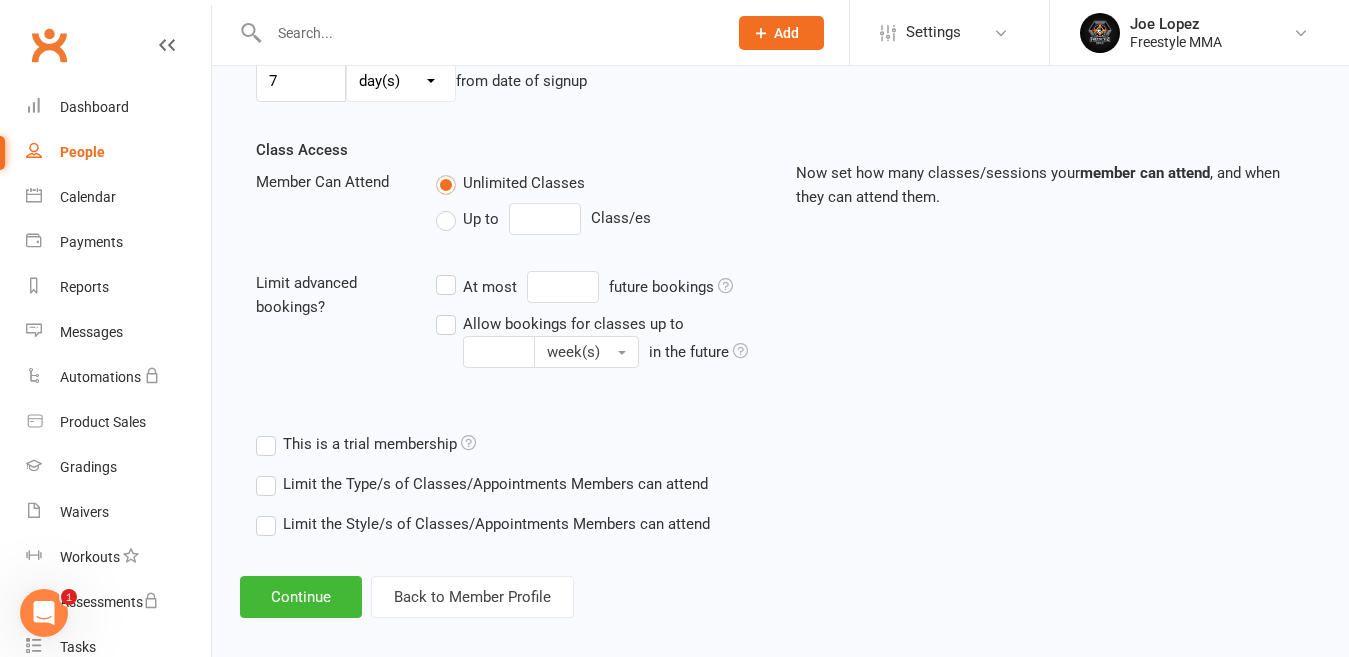 scroll, scrollTop: 653, scrollLeft: 0, axis: vertical 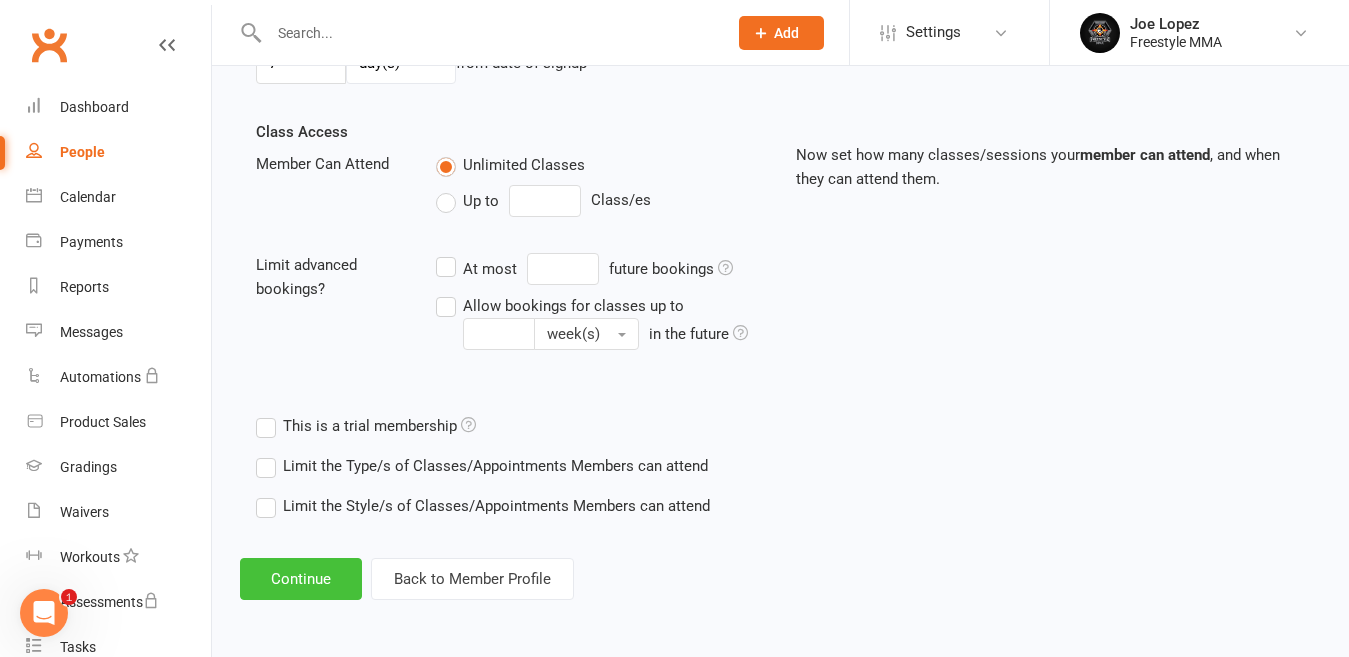 click on "Continue" at bounding box center [301, 579] 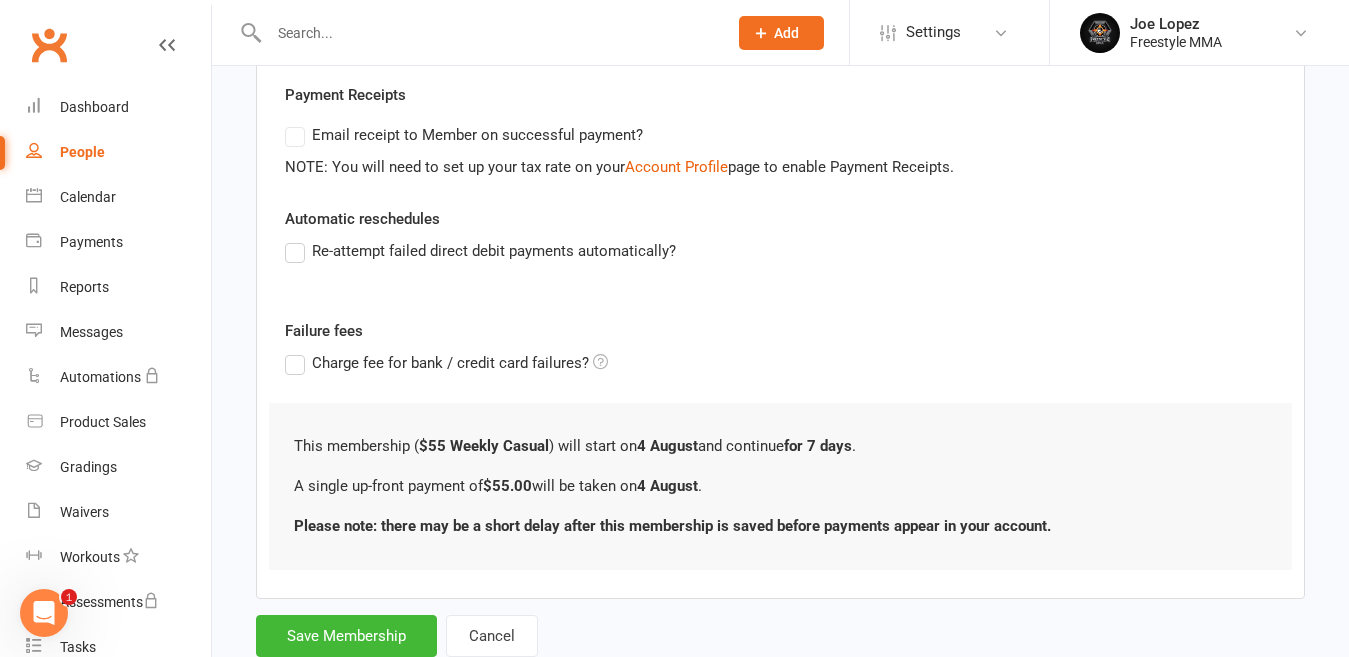 scroll, scrollTop: 432, scrollLeft: 0, axis: vertical 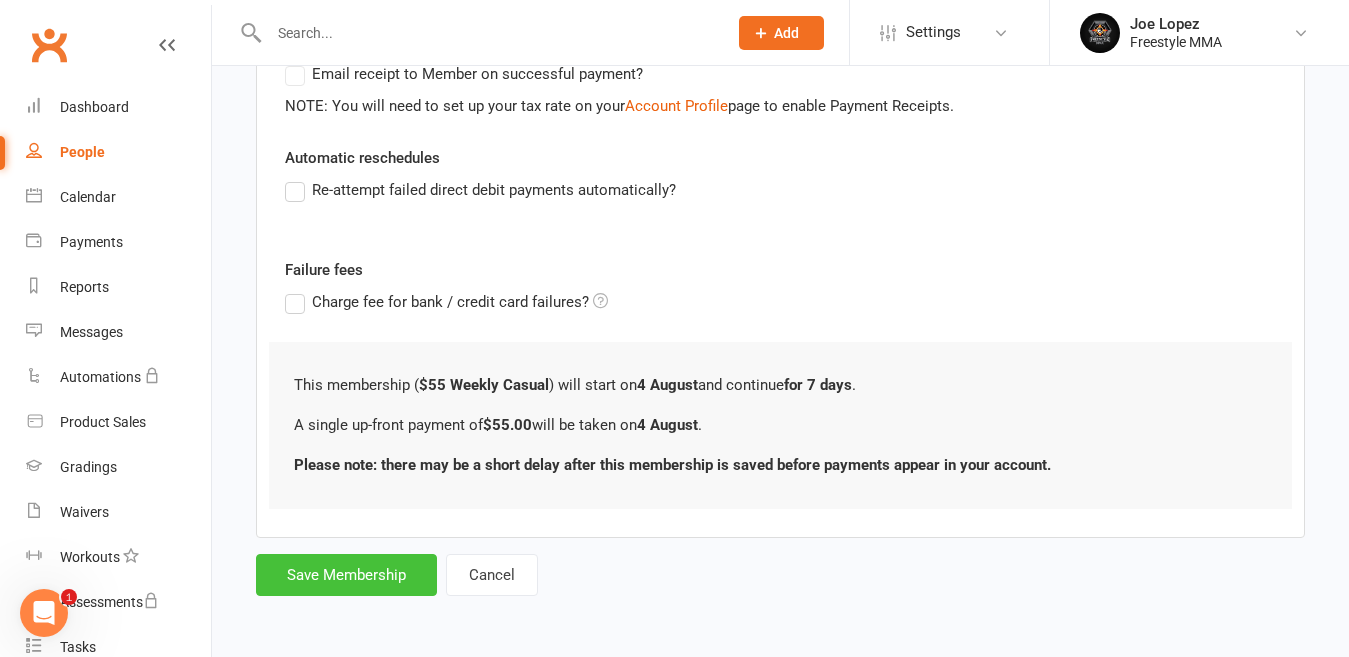 click on "Save Membership" at bounding box center (346, 575) 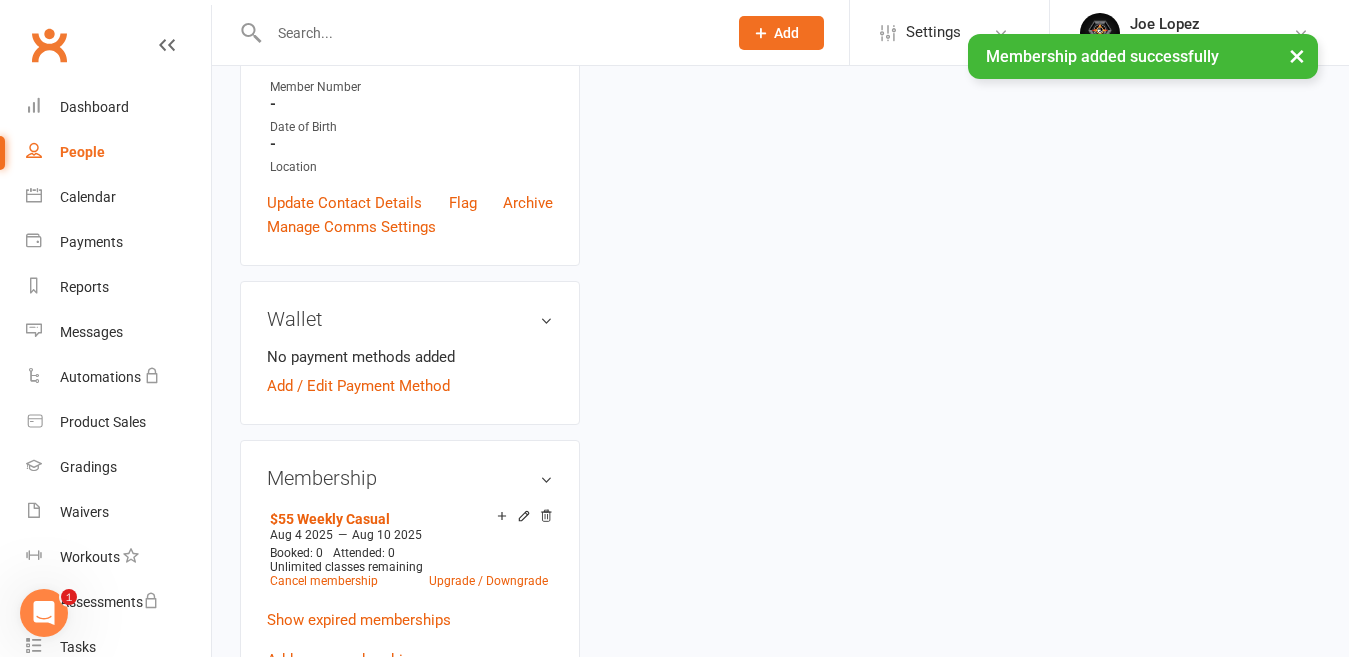 scroll, scrollTop: 0, scrollLeft: 0, axis: both 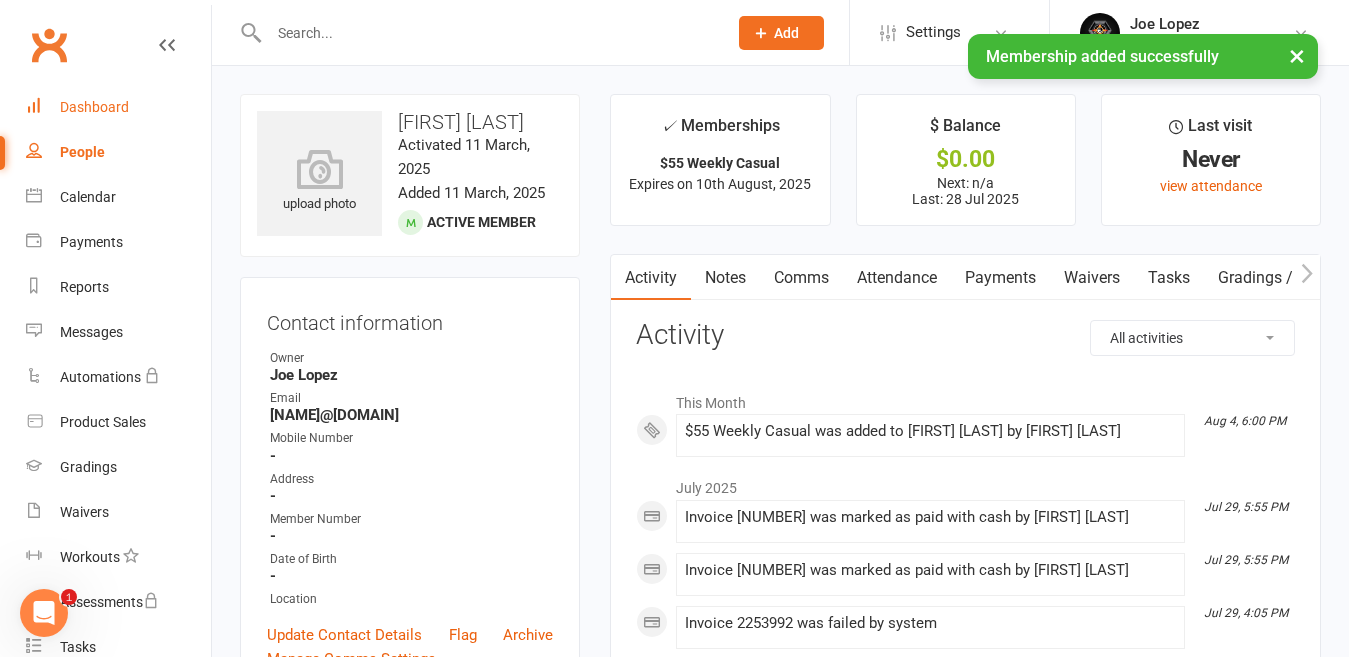click on "Dashboard" at bounding box center [94, 107] 